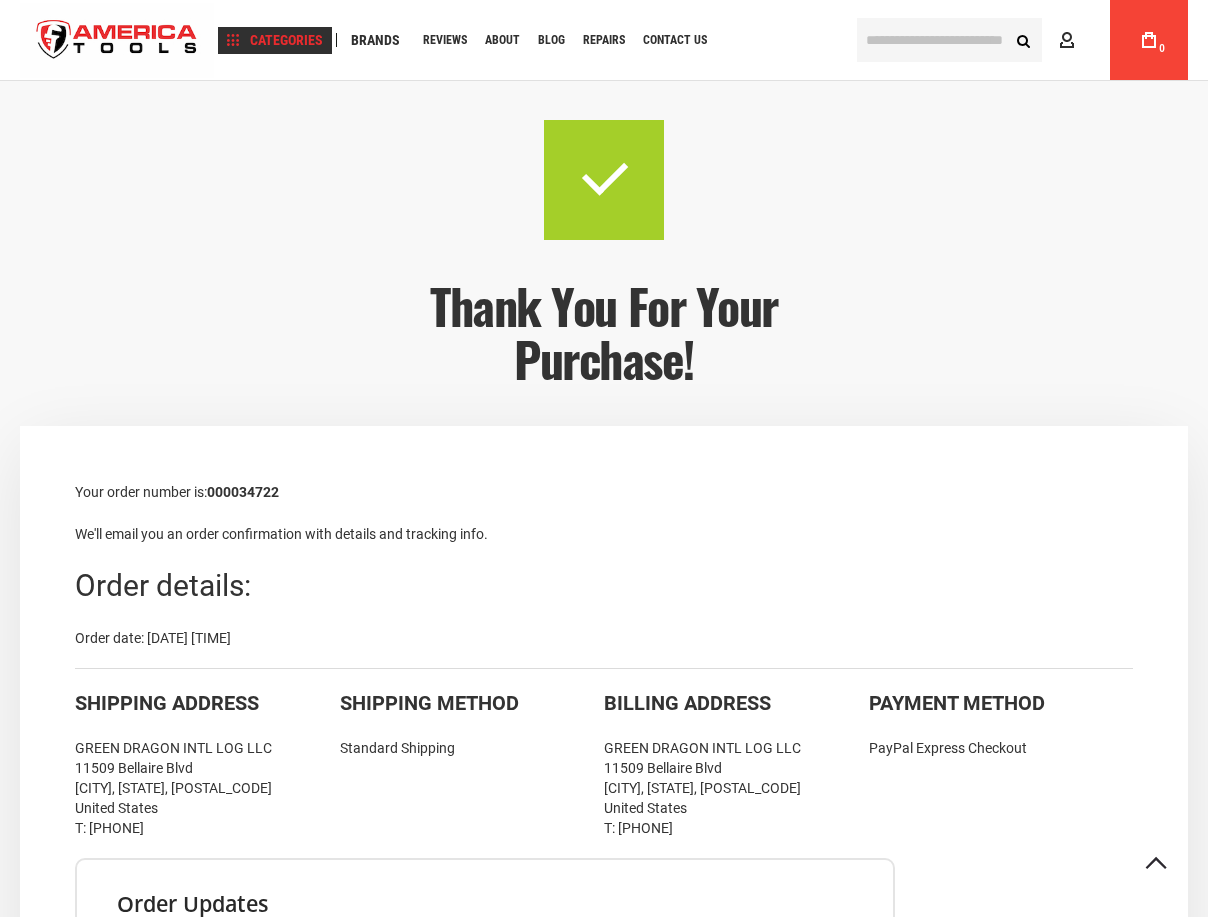 scroll, scrollTop: 360, scrollLeft: 0, axis: vertical 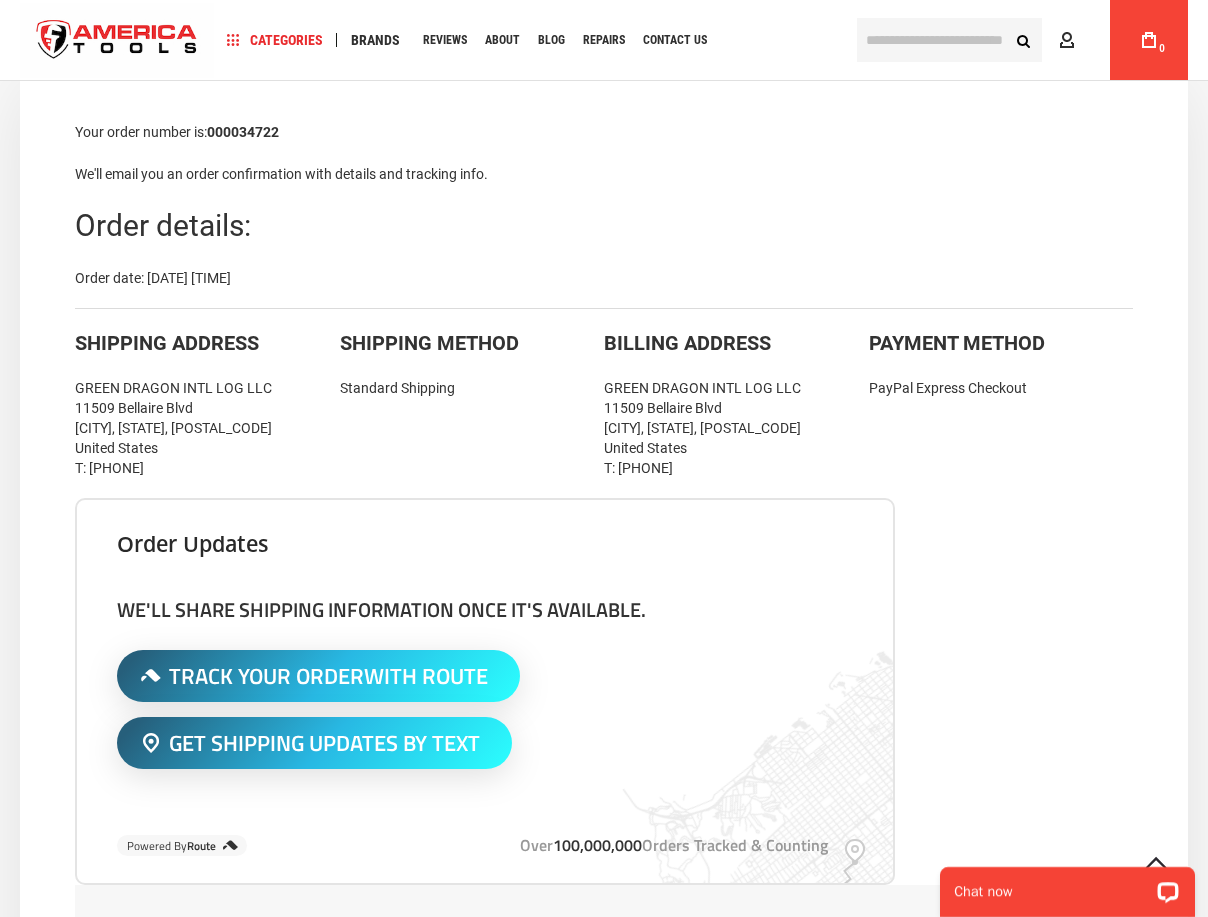 click on "25840
Order updates
We'll share shipping information once it's available.
Track Your Order
With Route
Send Link
Text Sent!
Get Shipping Updates By Text
Send Updates" at bounding box center [604, 691] 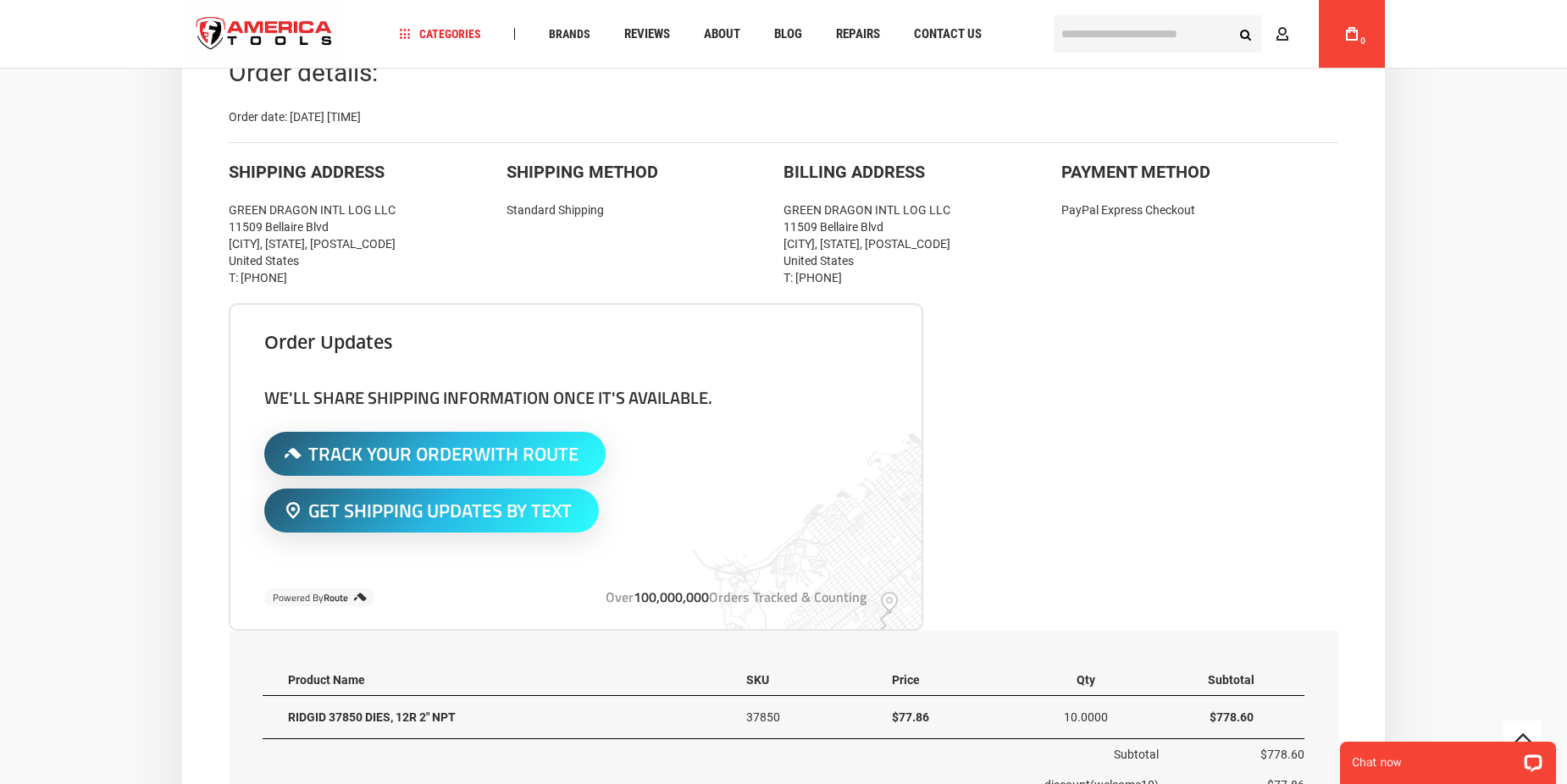 scroll, scrollTop: 0, scrollLeft: 0, axis: both 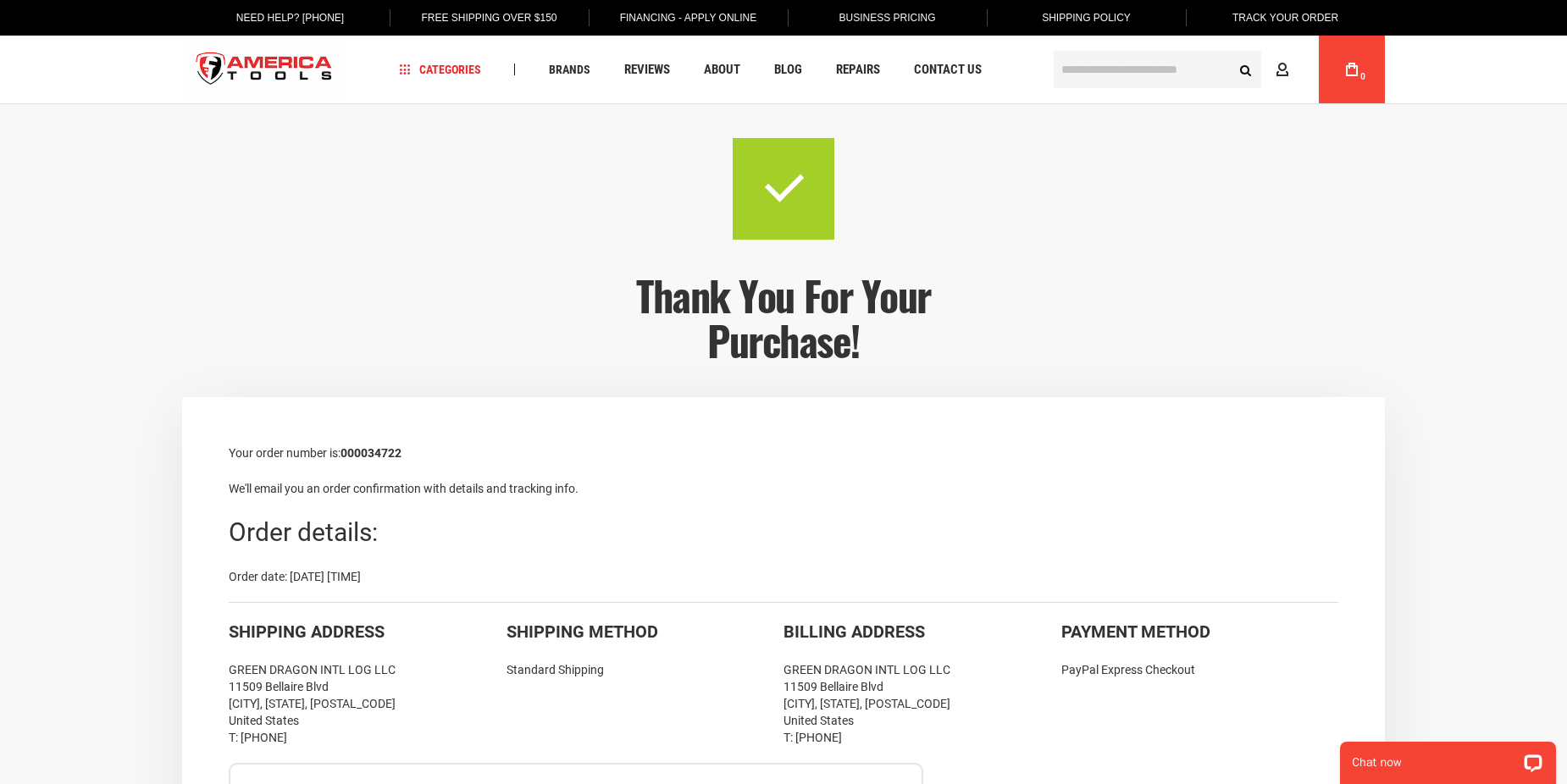 click at bounding box center [264, 69] 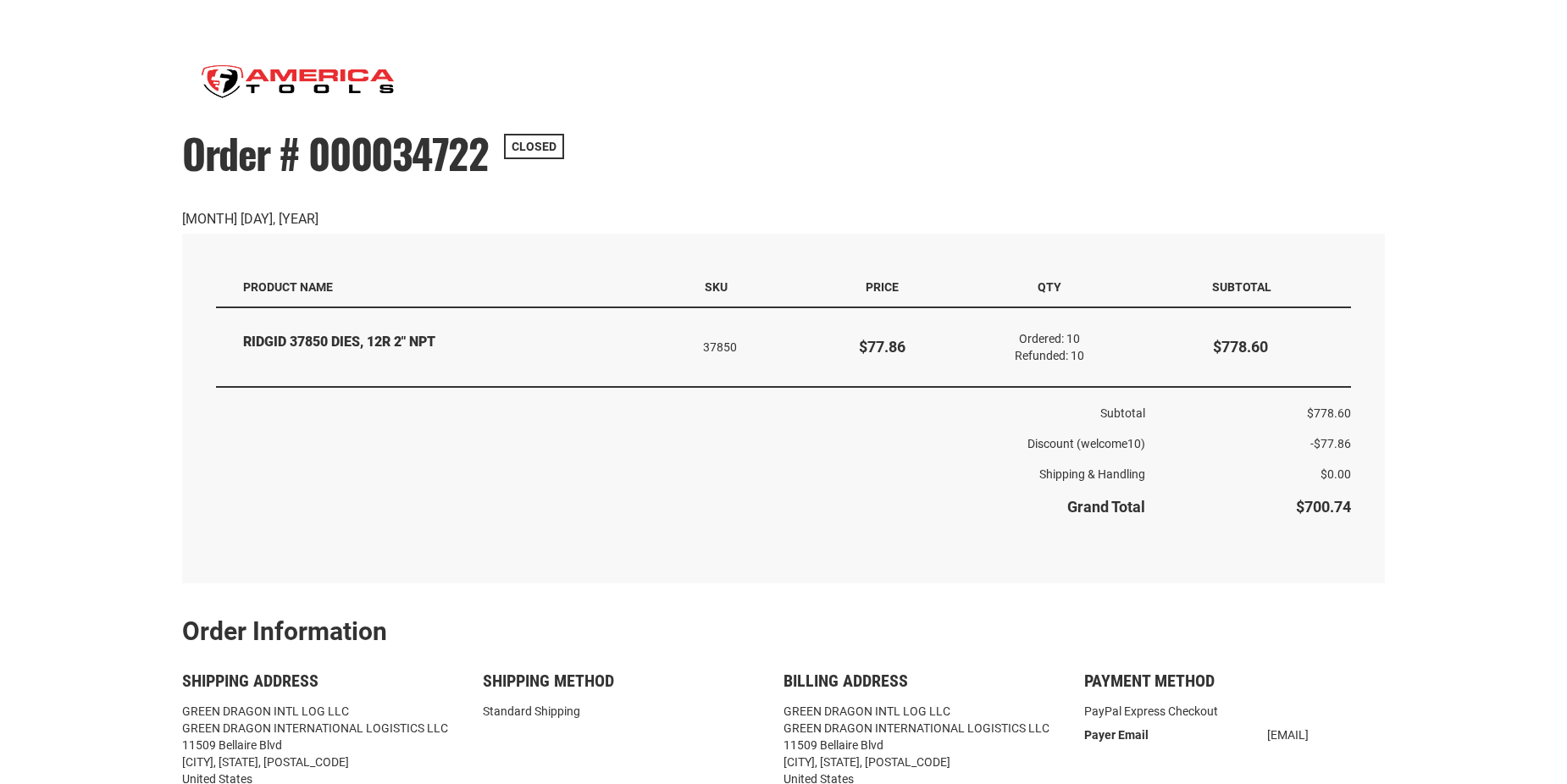 scroll, scrollTop: 113, scrollLeft: 0, axis: vertical 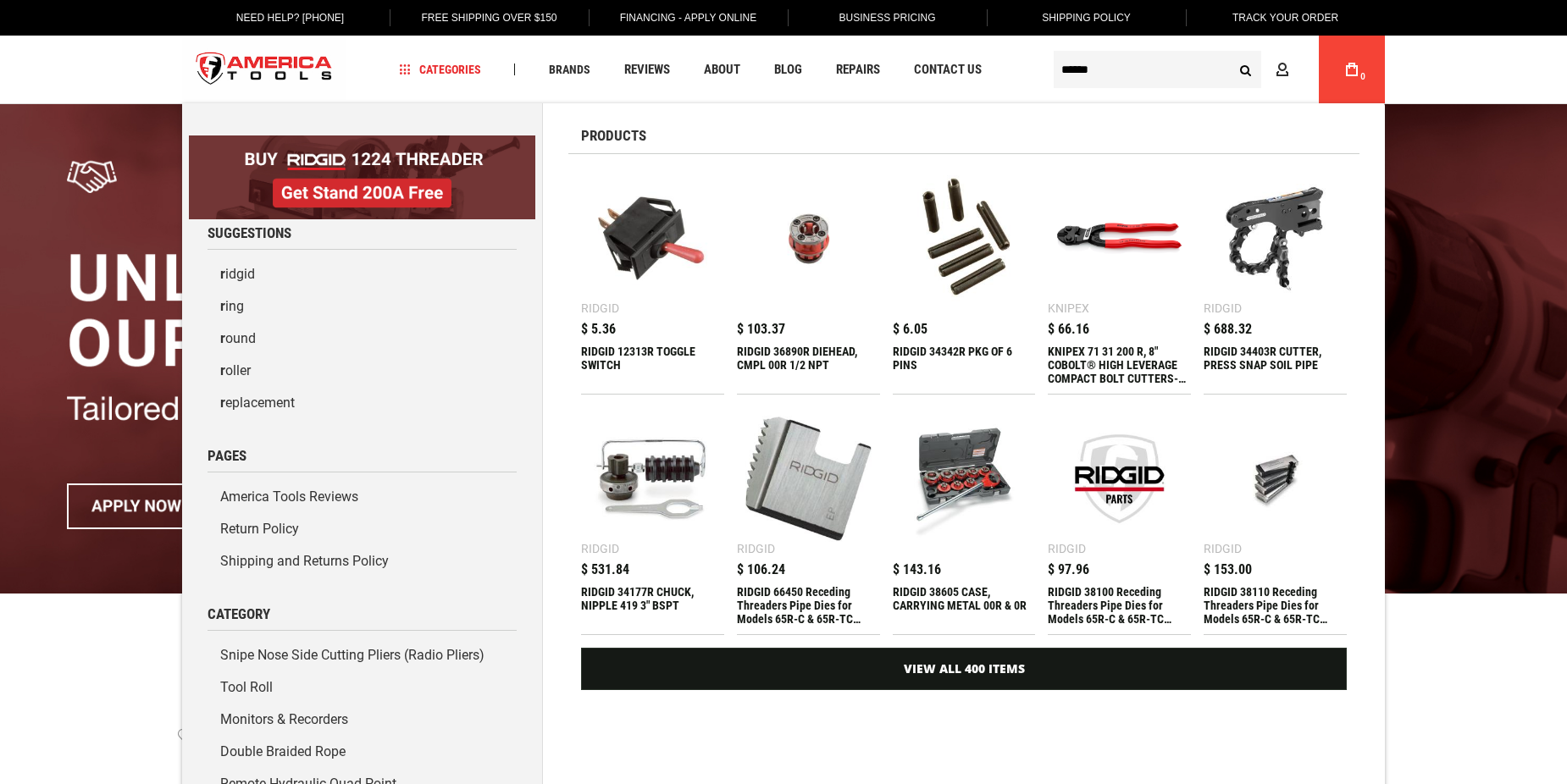 type on "******" 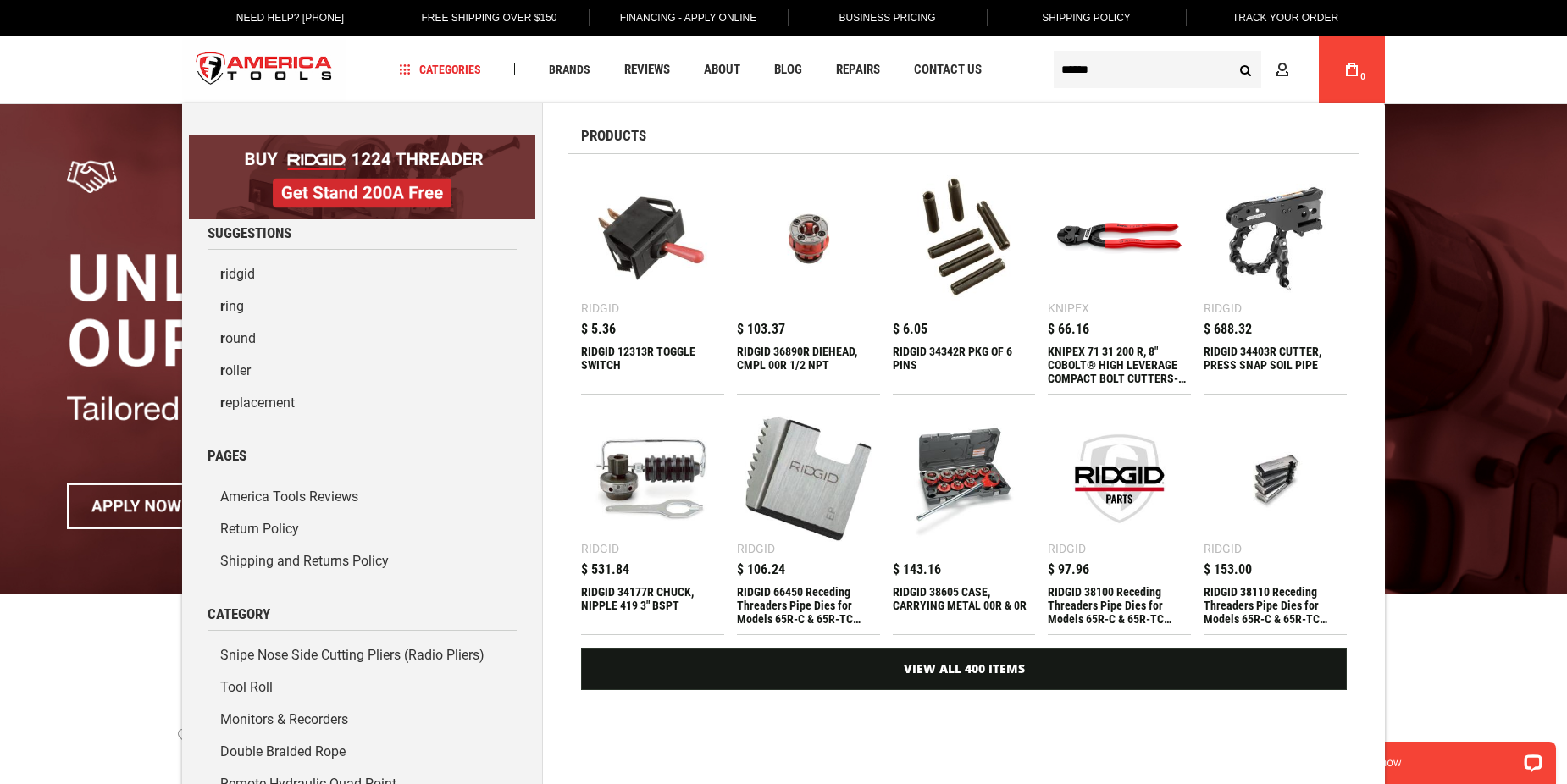 scroll, scrollTop: 0, scrollLeft: 0, axis: both 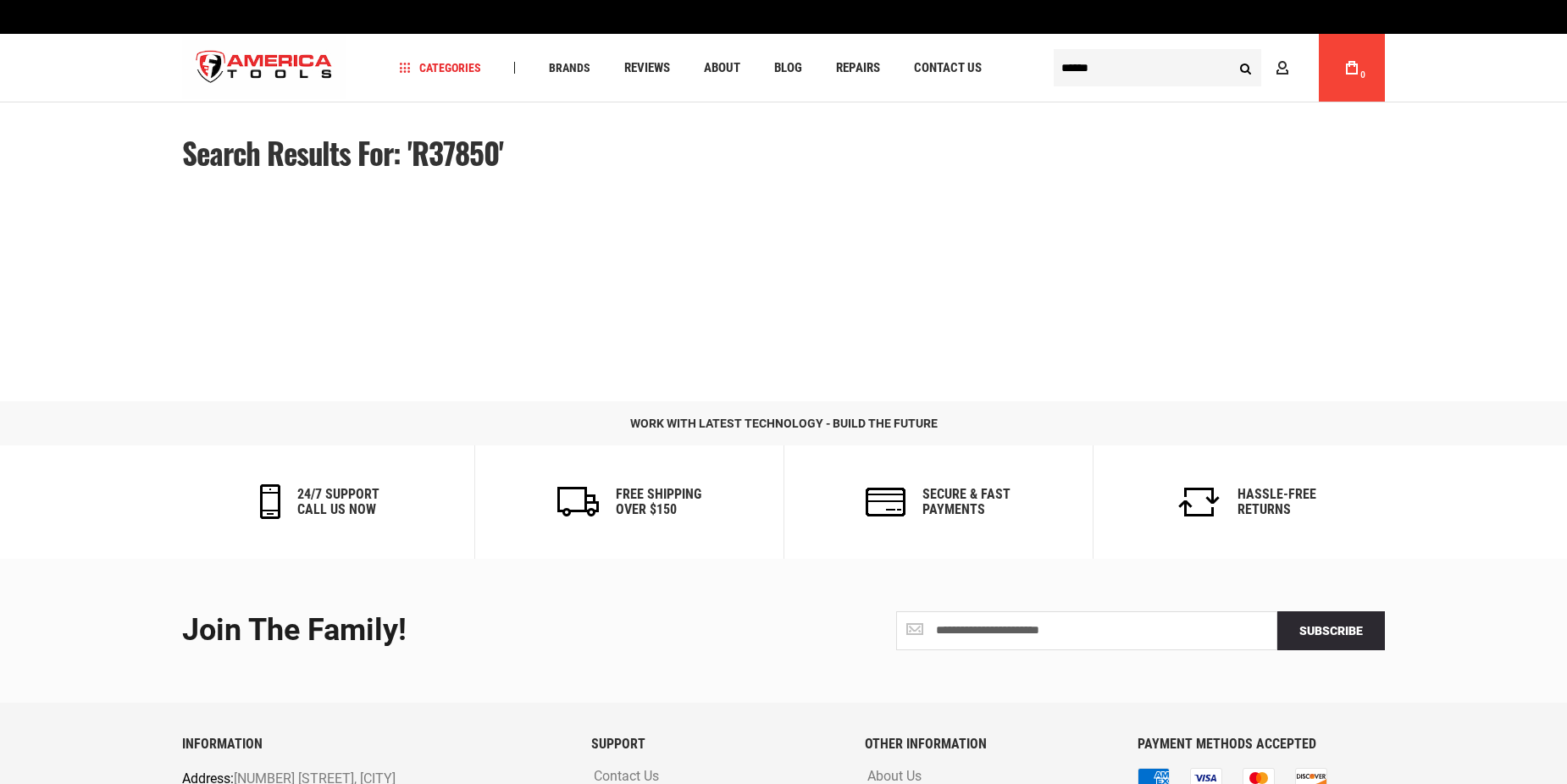 type 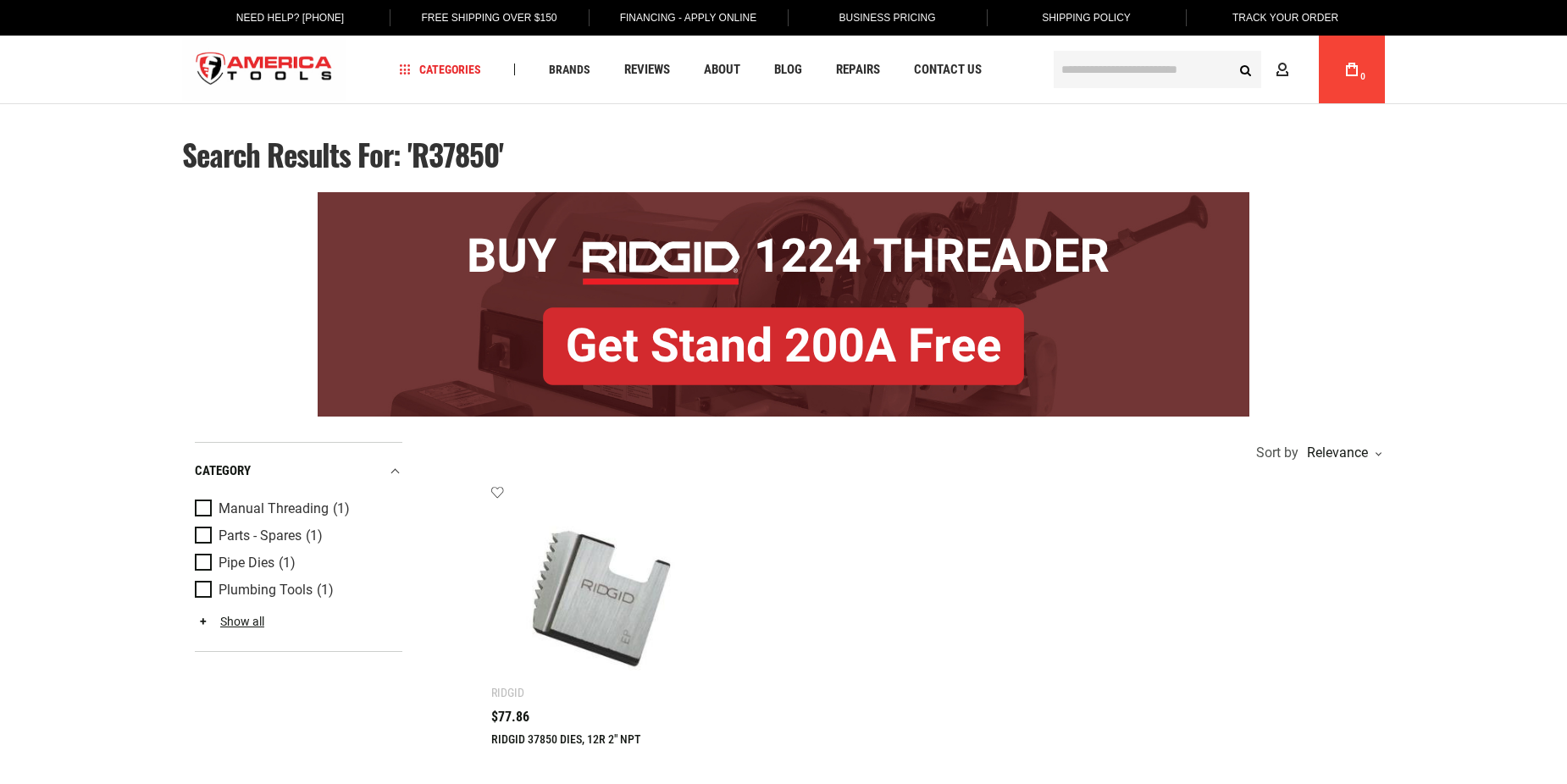 scroll, scrollTop: 0, scrollLeft: 0, axis: both 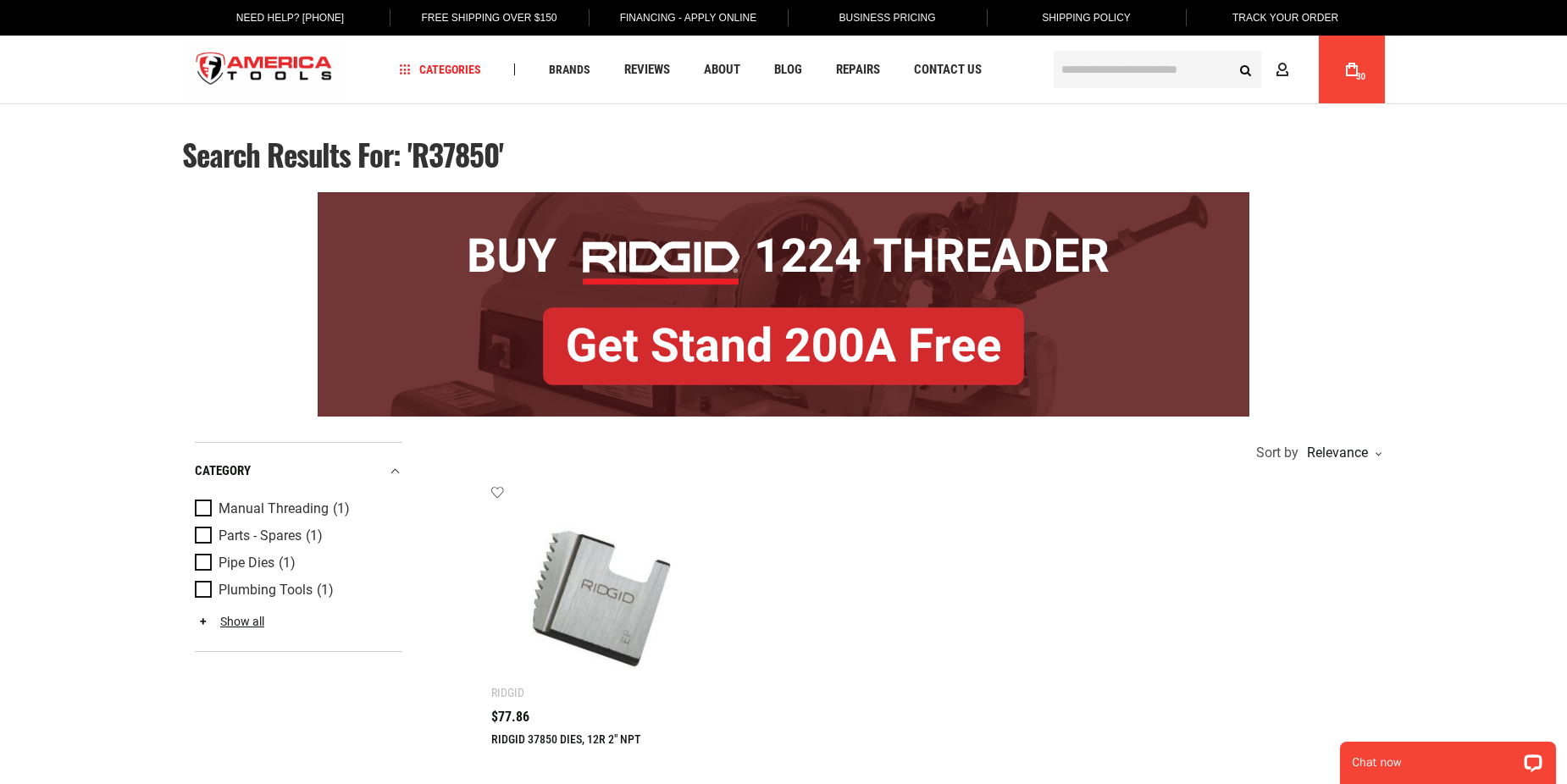 type on "**********" 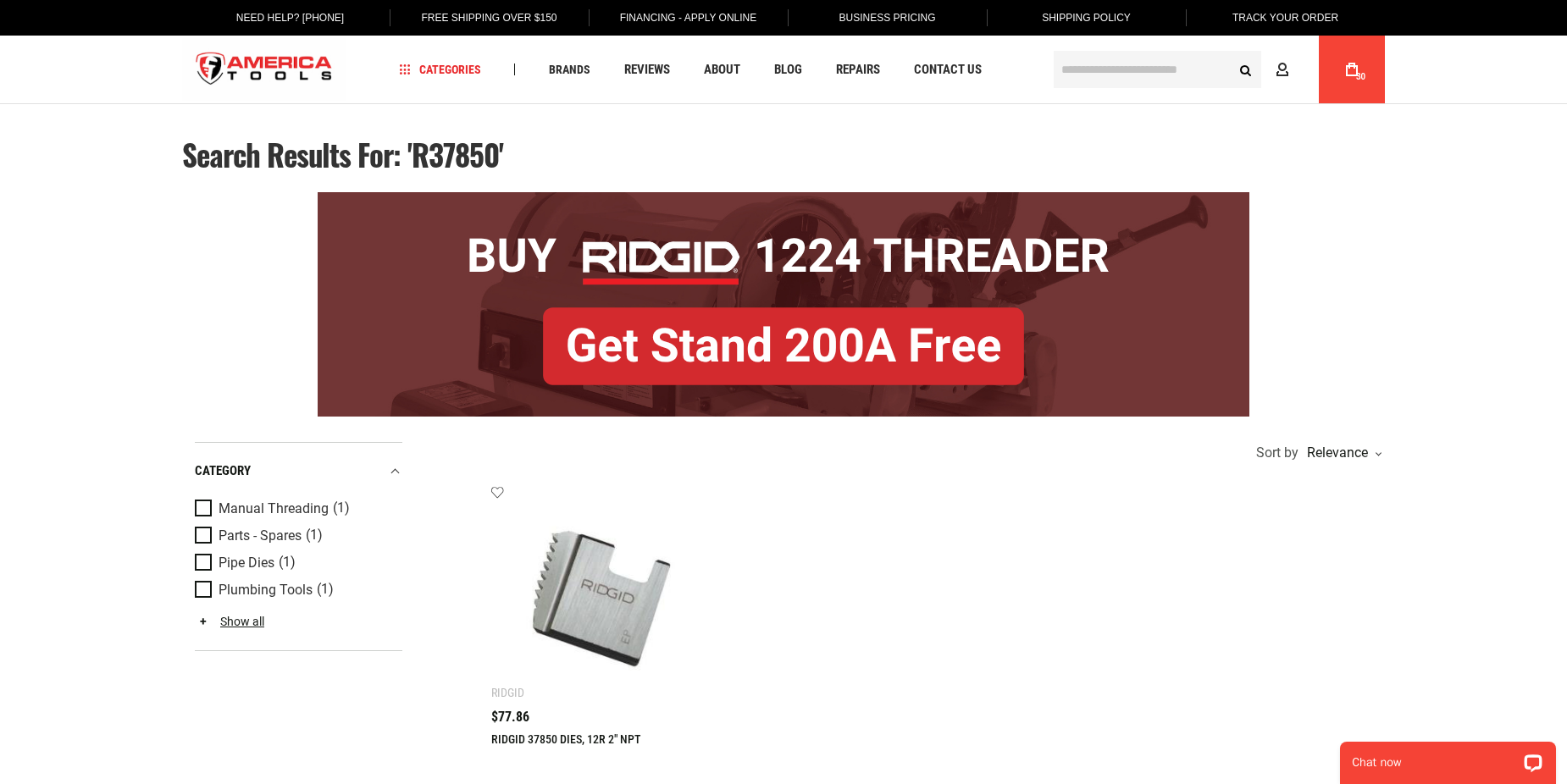 click at bounding box center [598, 592] 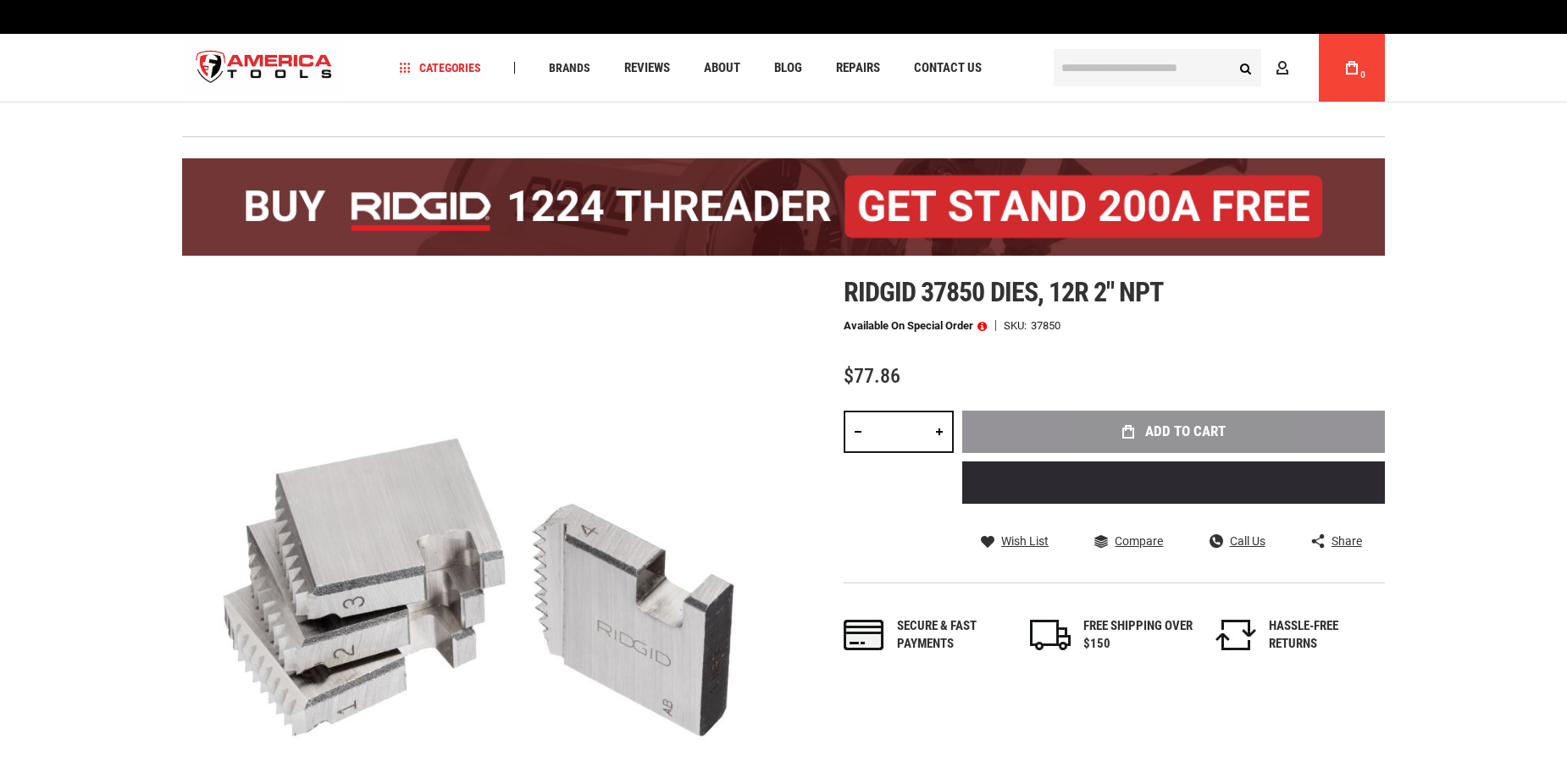 scroll, scrollTop: 0, scrollLeft: 0, axis: both 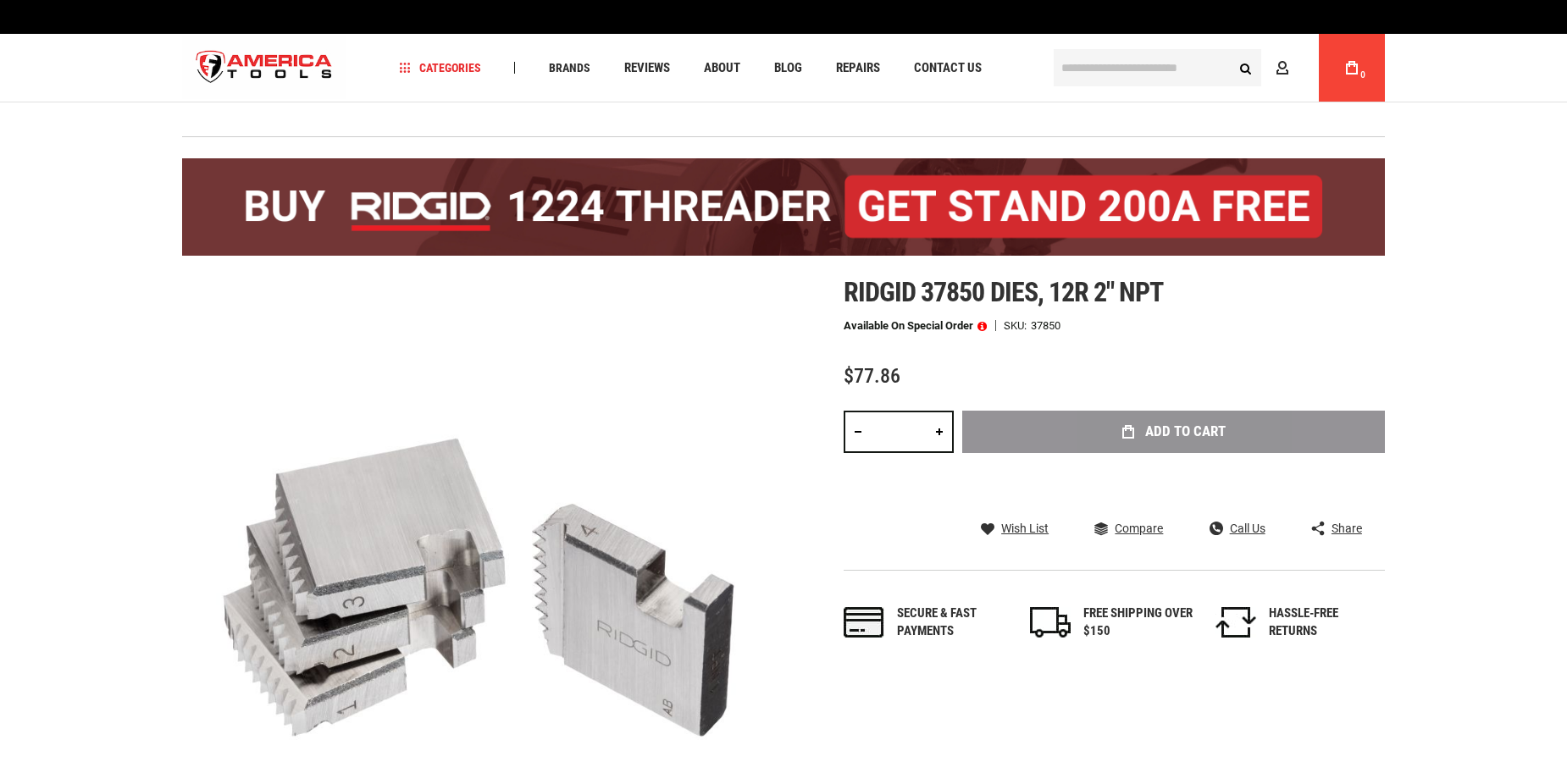 drag, startPoint x: 913, startPoint y: 433, endPoint x: 861, endPoint y: 441, distance: 52.611786 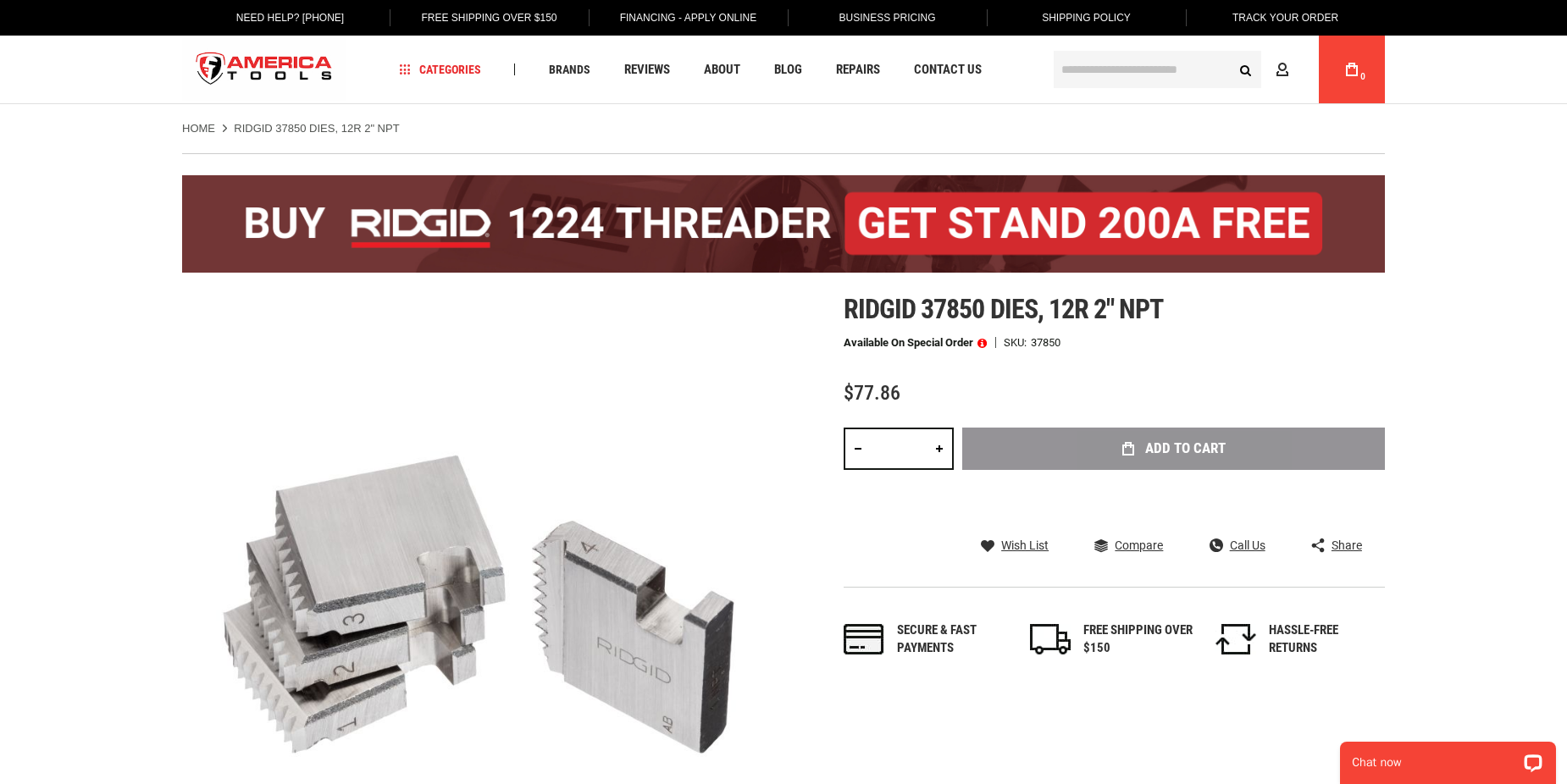scroll, scrollTop: 0, scrollLeft: 0, axis: both 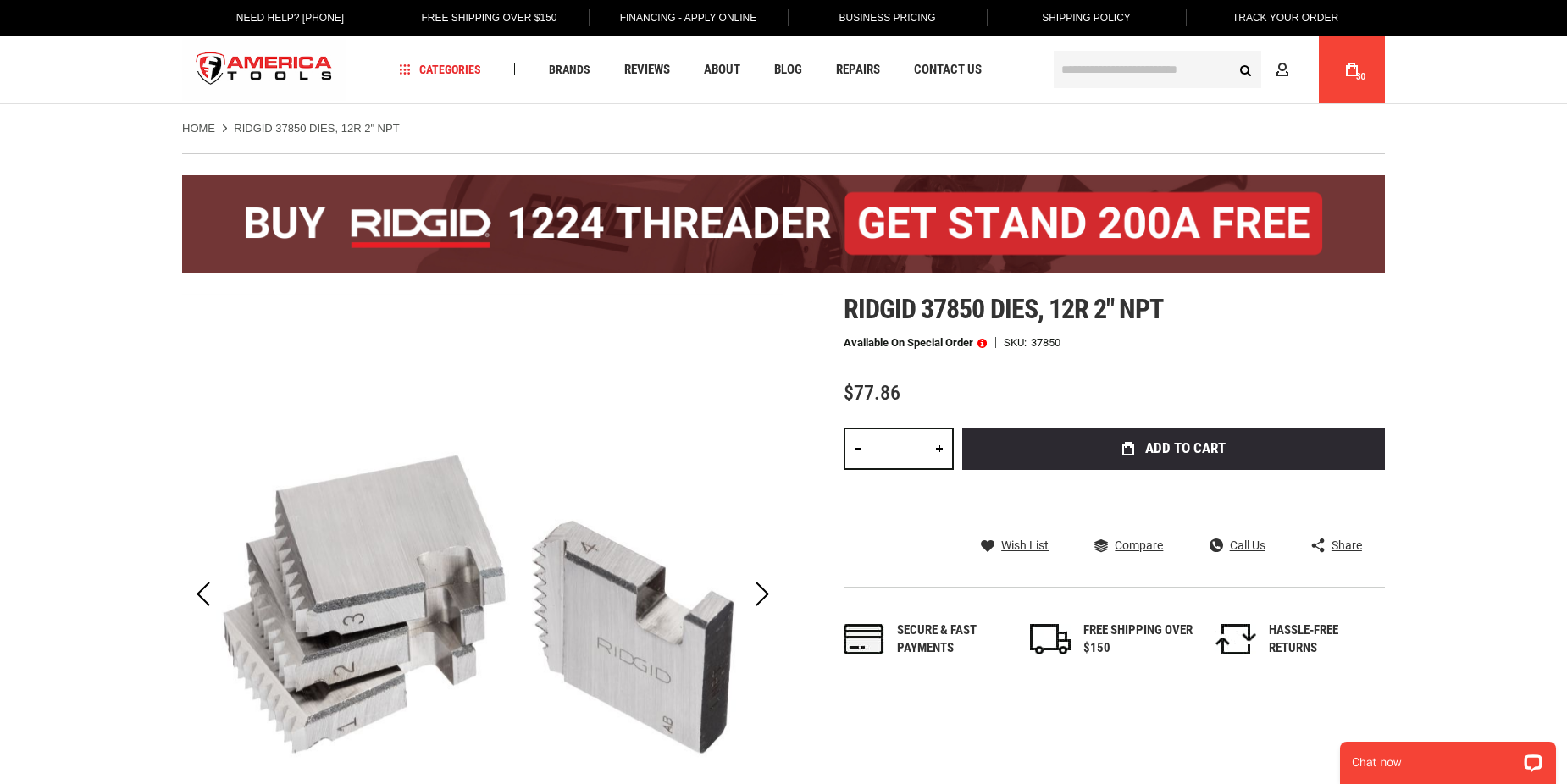 drag, startPoint x: 917, startPoint y: 452, endPoint x: 893, endPoint y: 455, distance: 24.18677 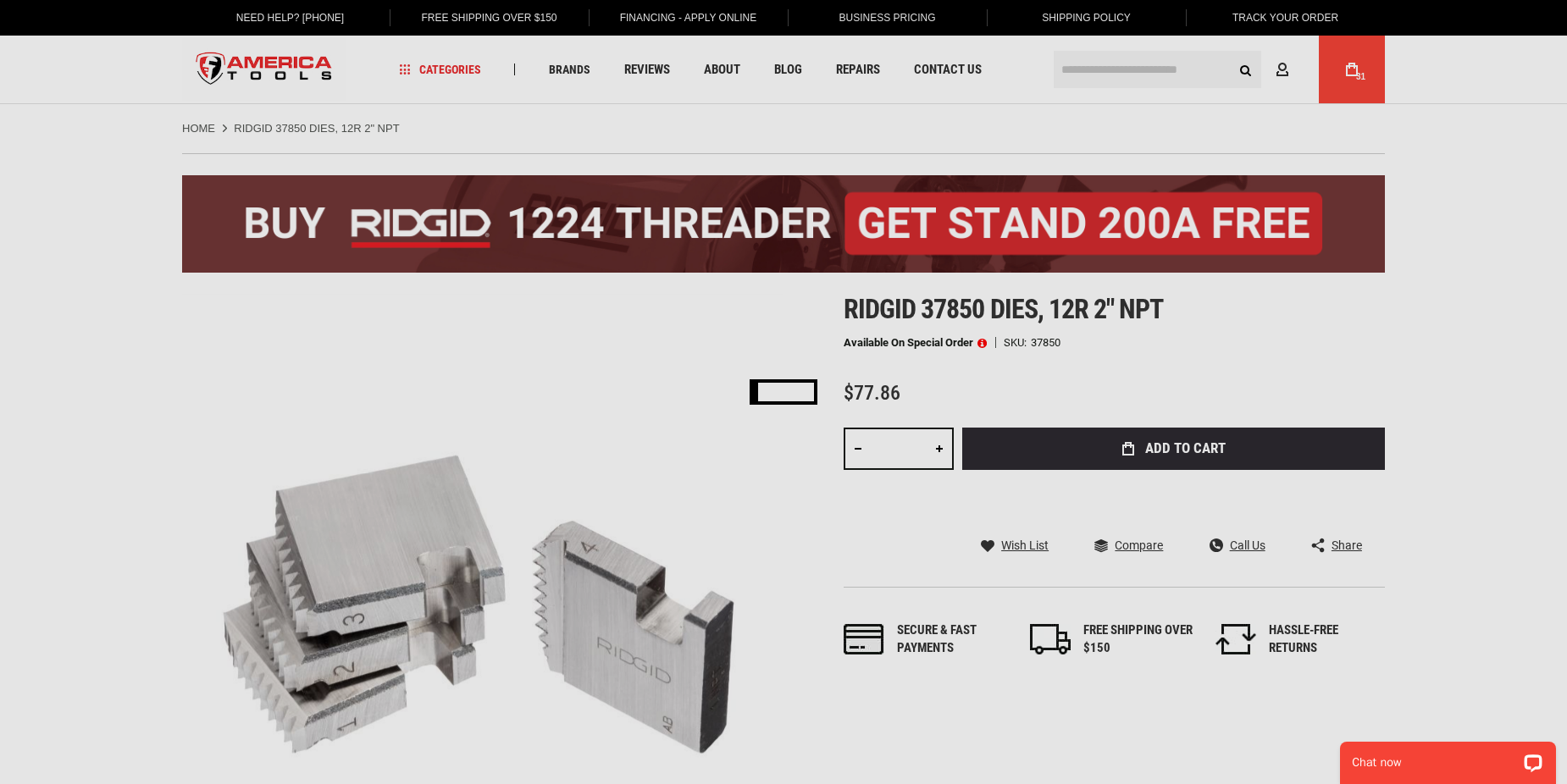 type on "**" 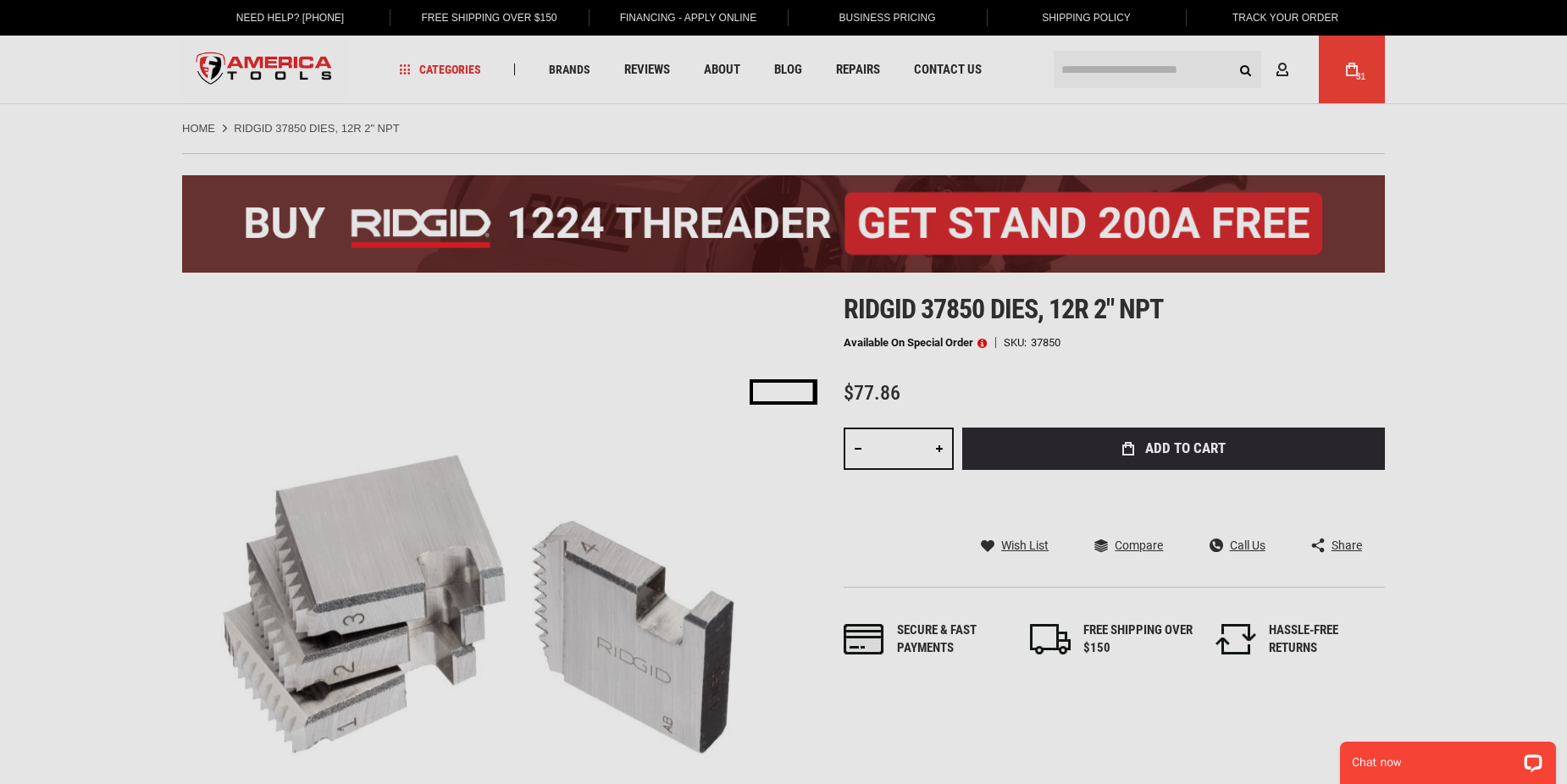 click on "Please wait..." at bounding box center (784, 392) 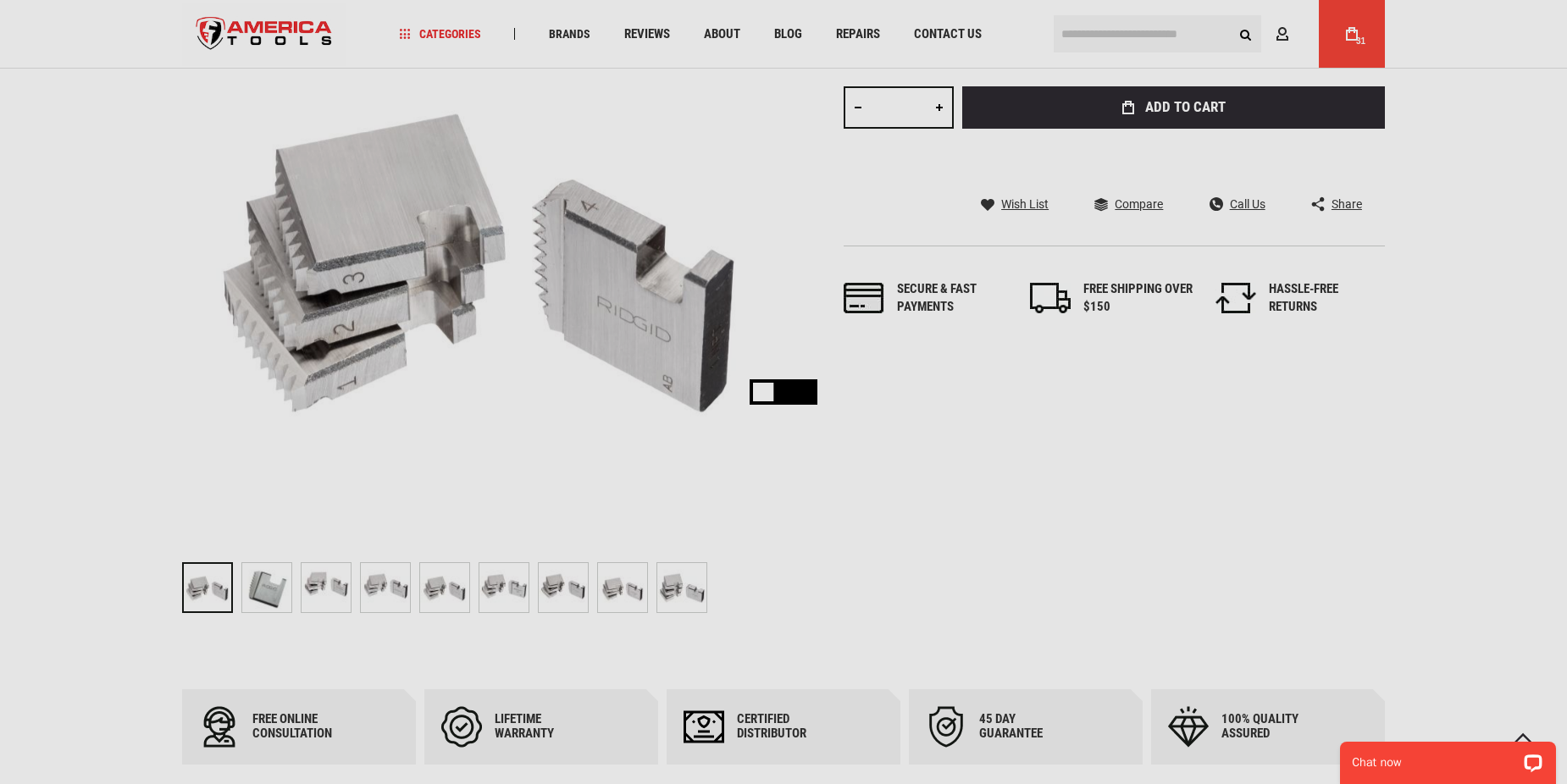 scroll, scrollTop: 0, scrollLeft: 0, axis: both 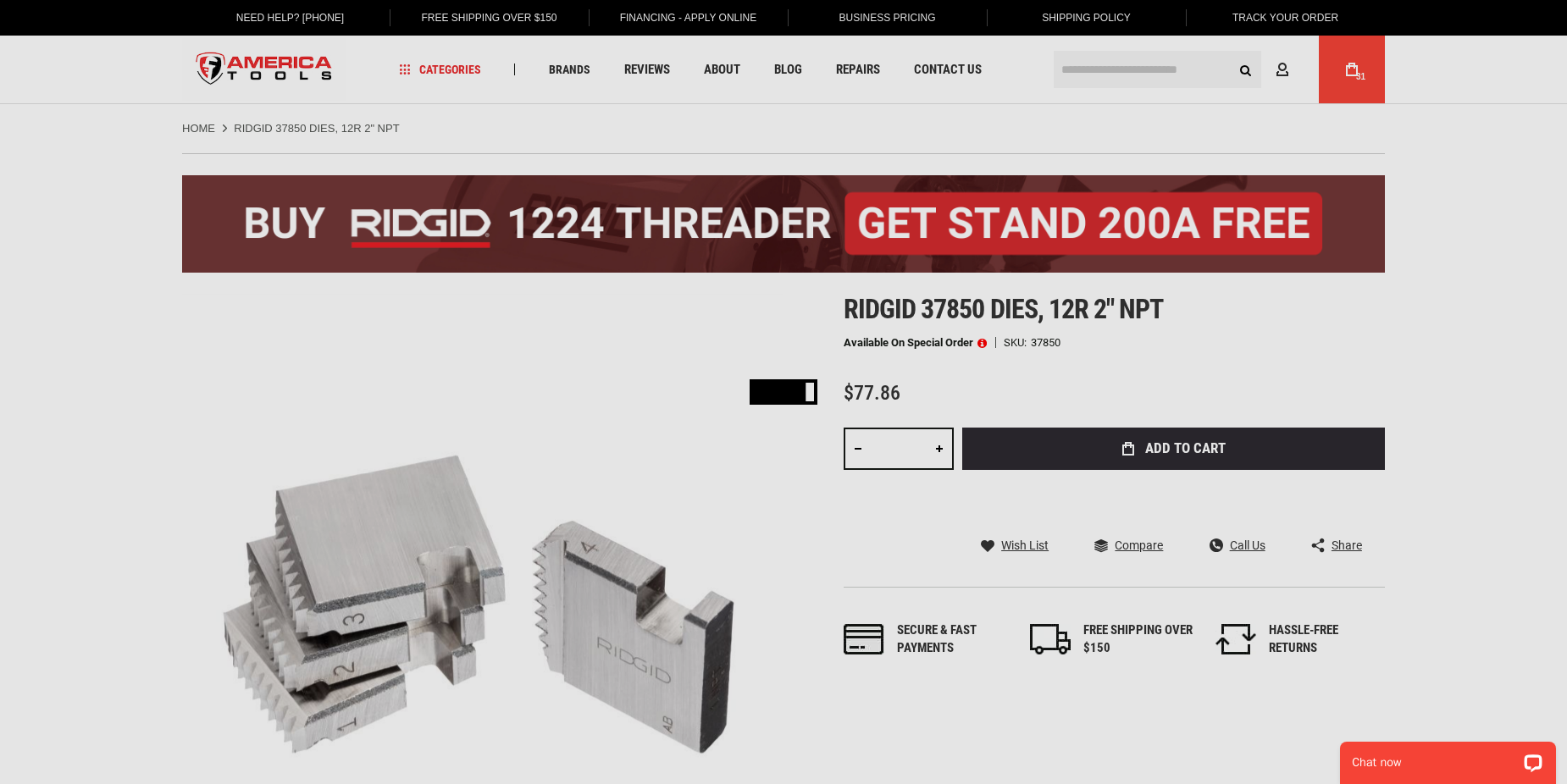 click on "Please wait..." at bounding box center (784, 392) 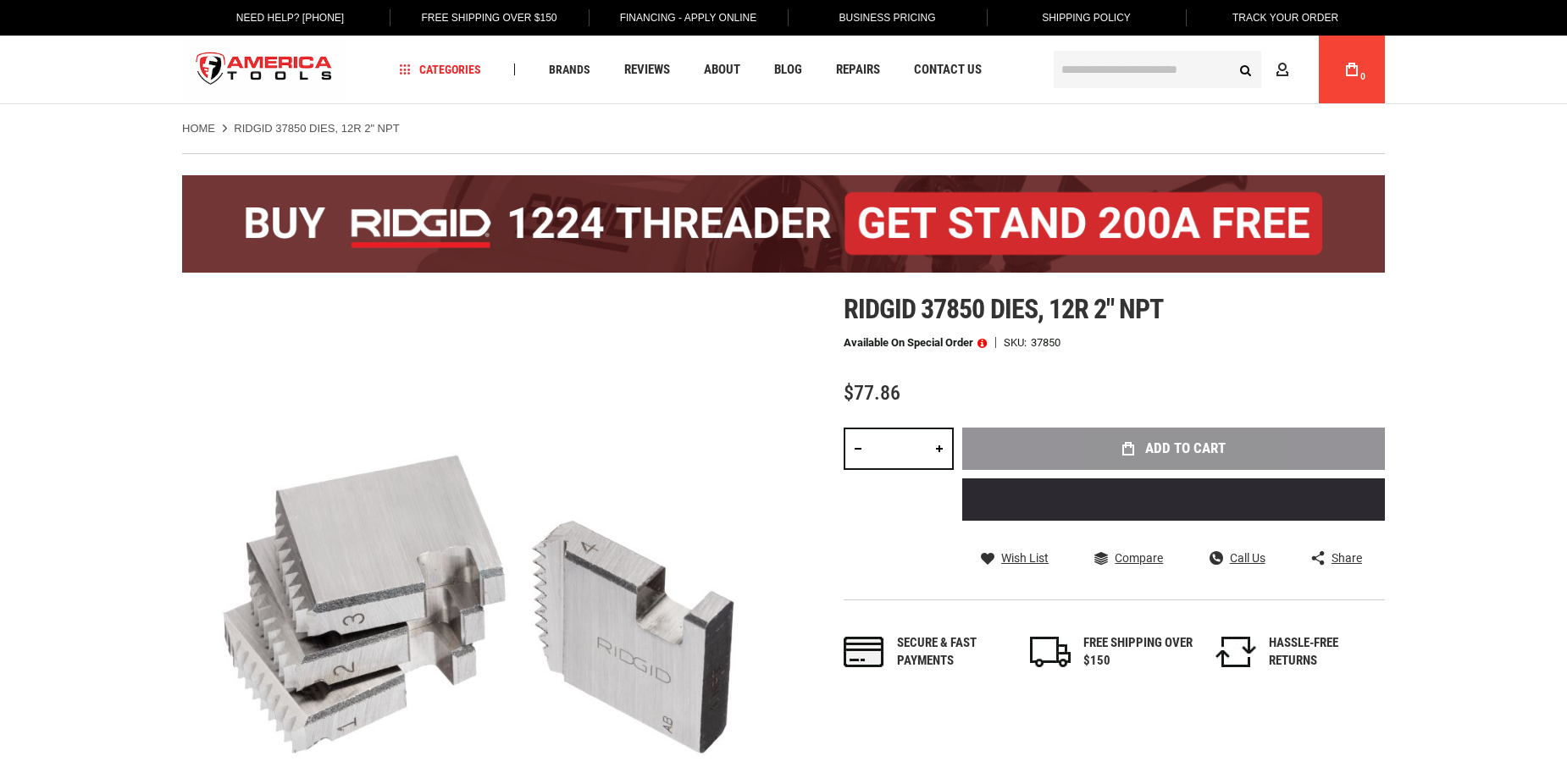scroll, scrollTop: 0, scrollLeft: 0, axis: both 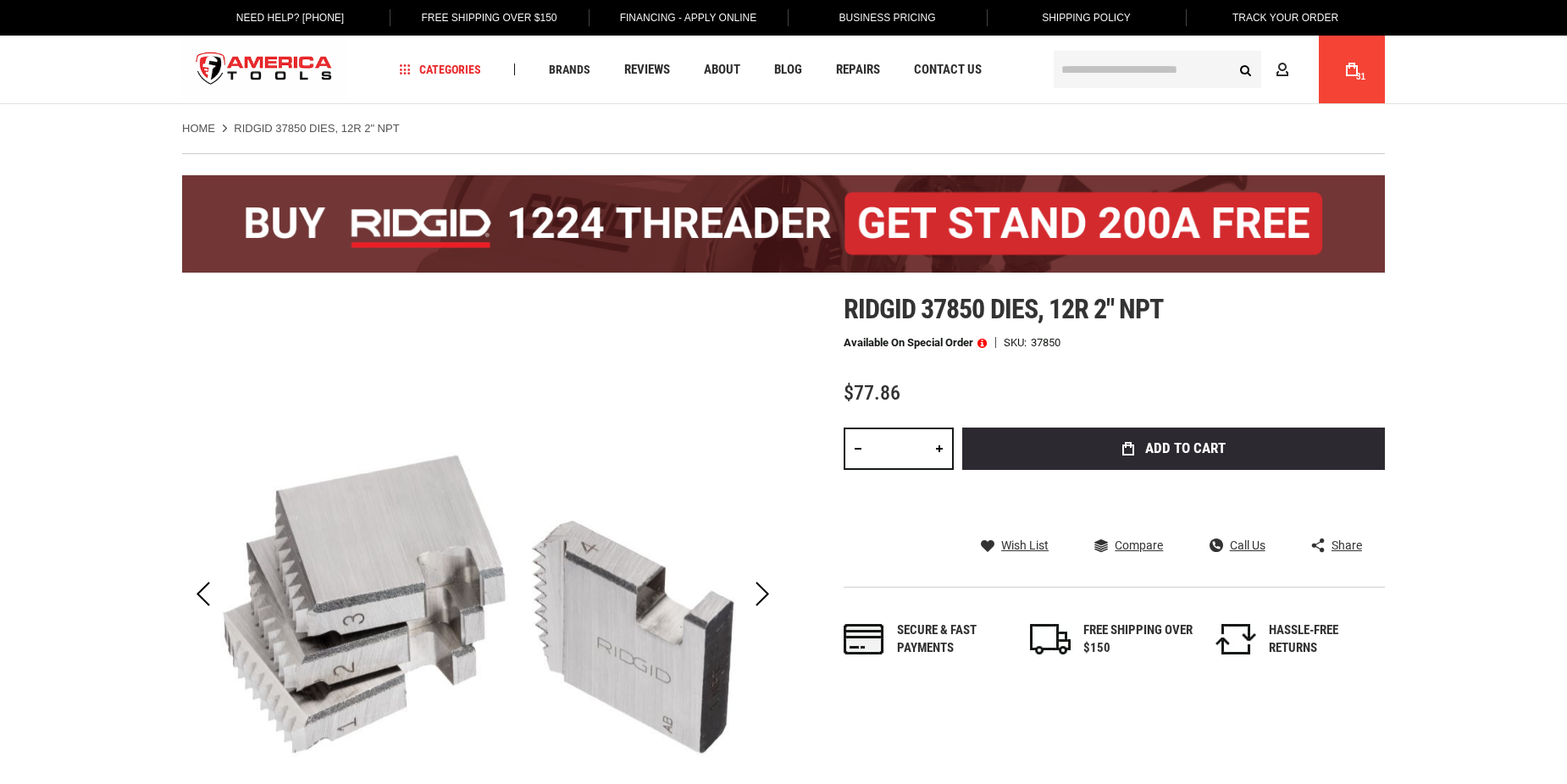 click at bounding box center (982, 343) 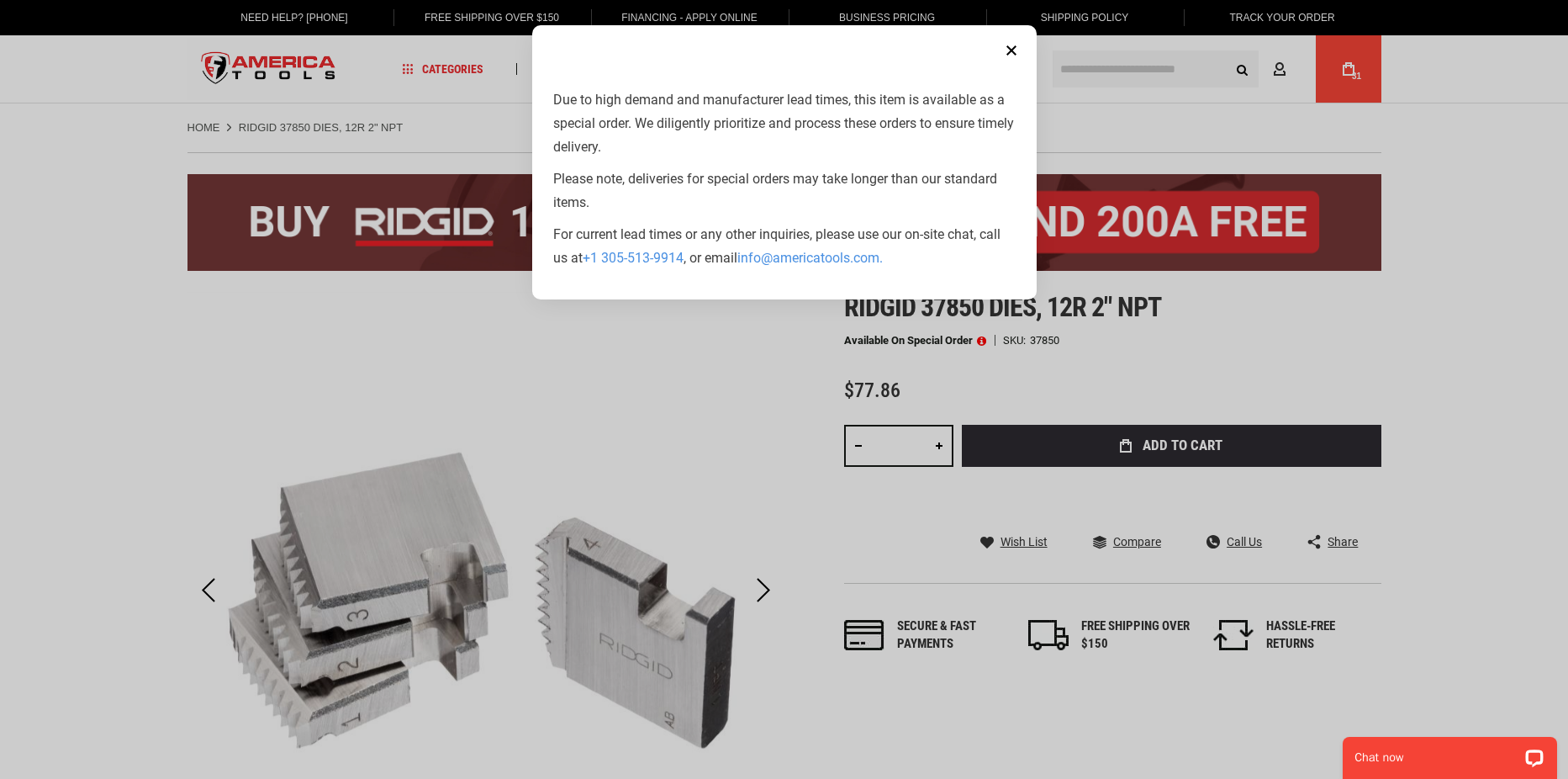 scroll, scrollTop: 0, scrollLeft: 0, axis: both 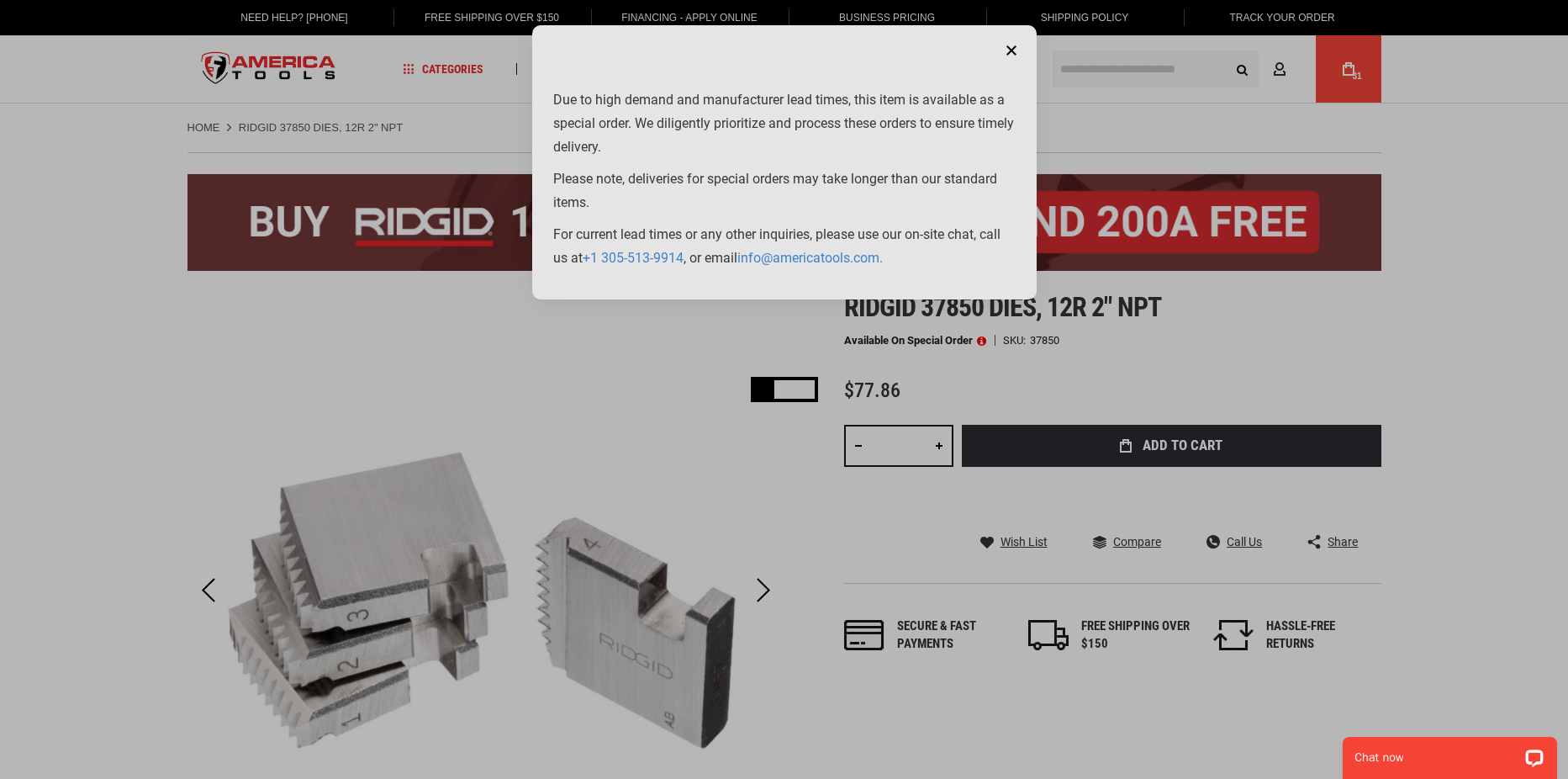 click on "Please wait..." at bounding box center (784, 390) 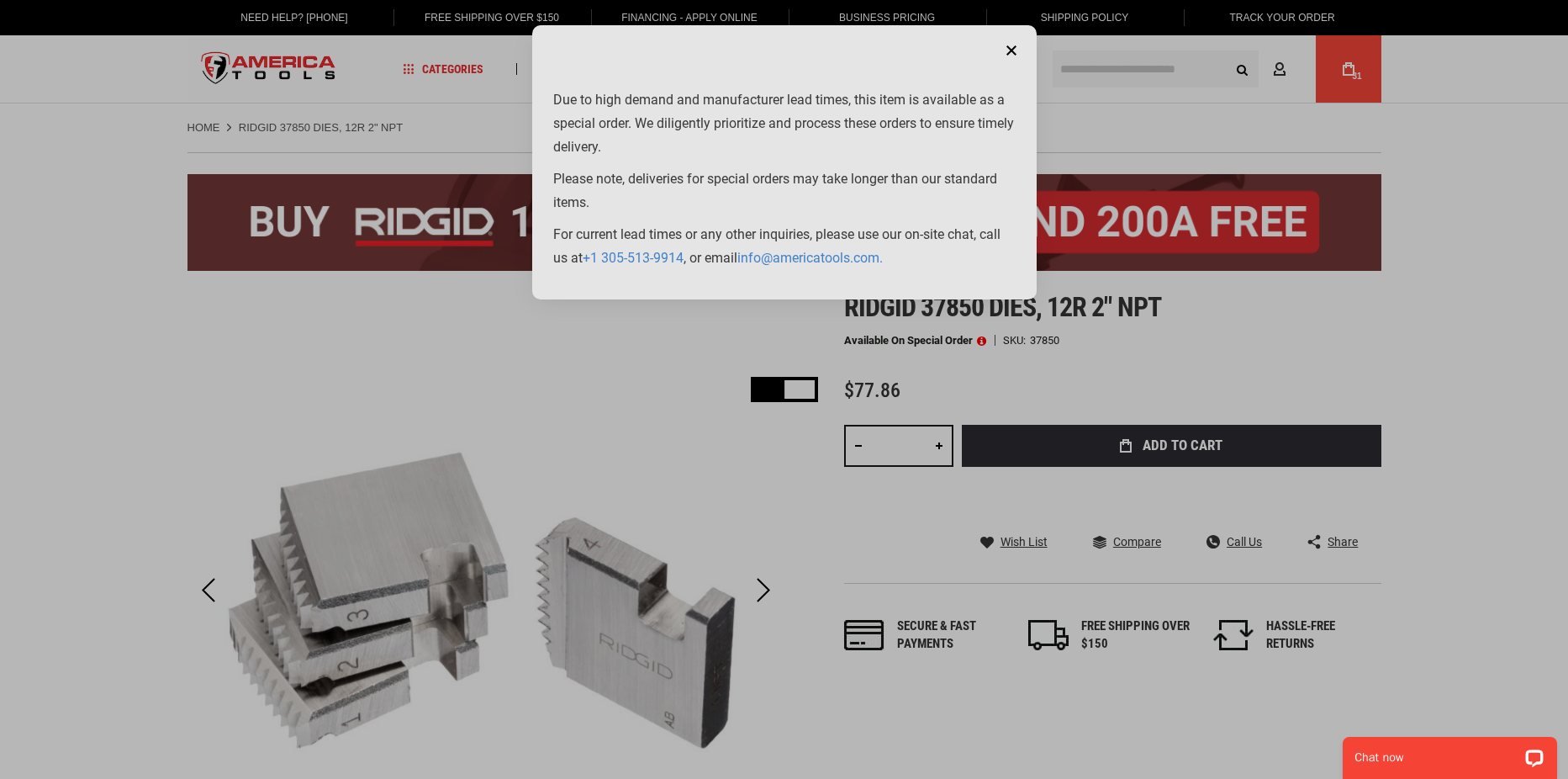 click on "Please wait..." at bounding box center [784, 390] 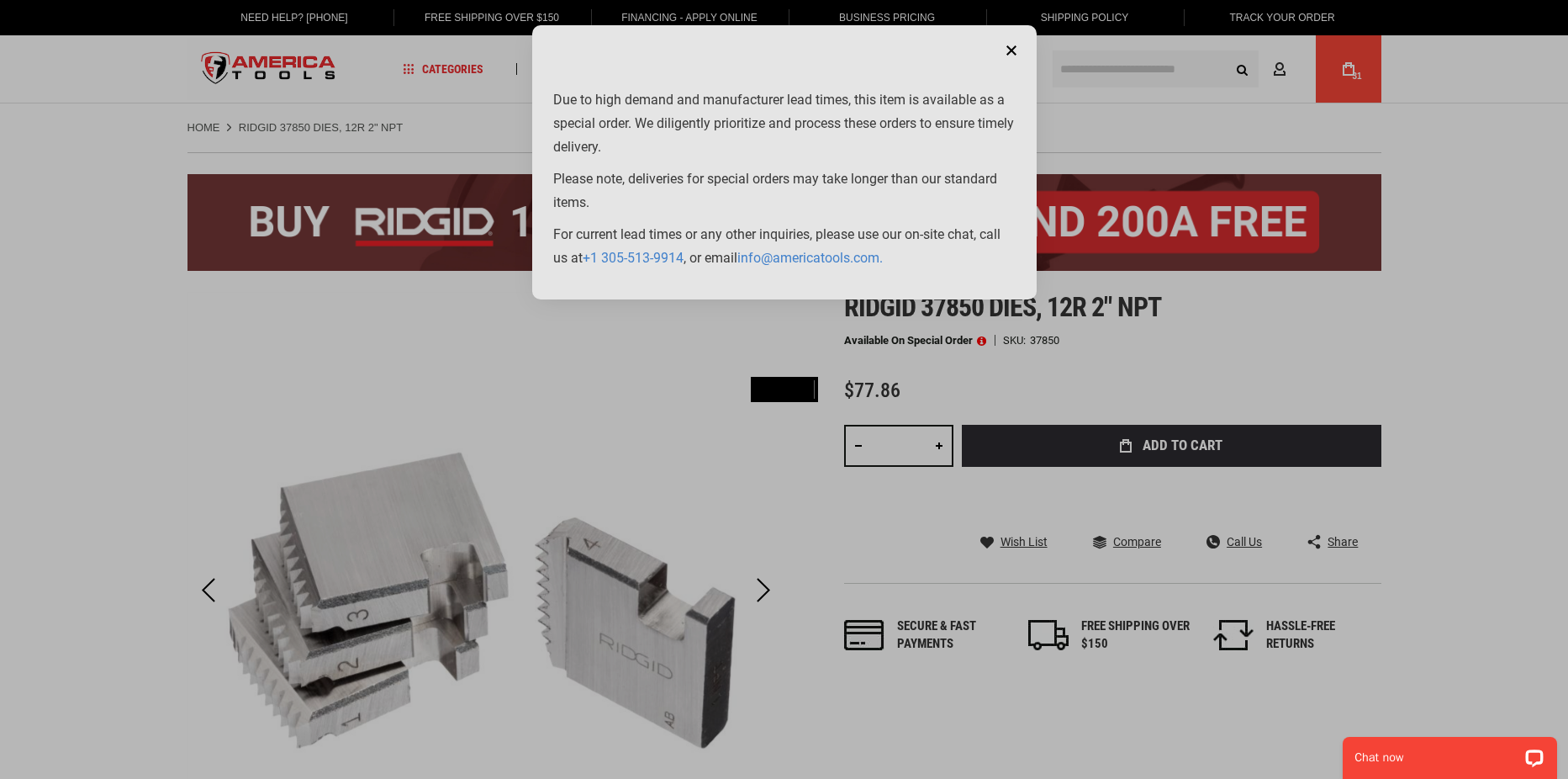 click on "Please wait..." at bounding box center (784, 390) 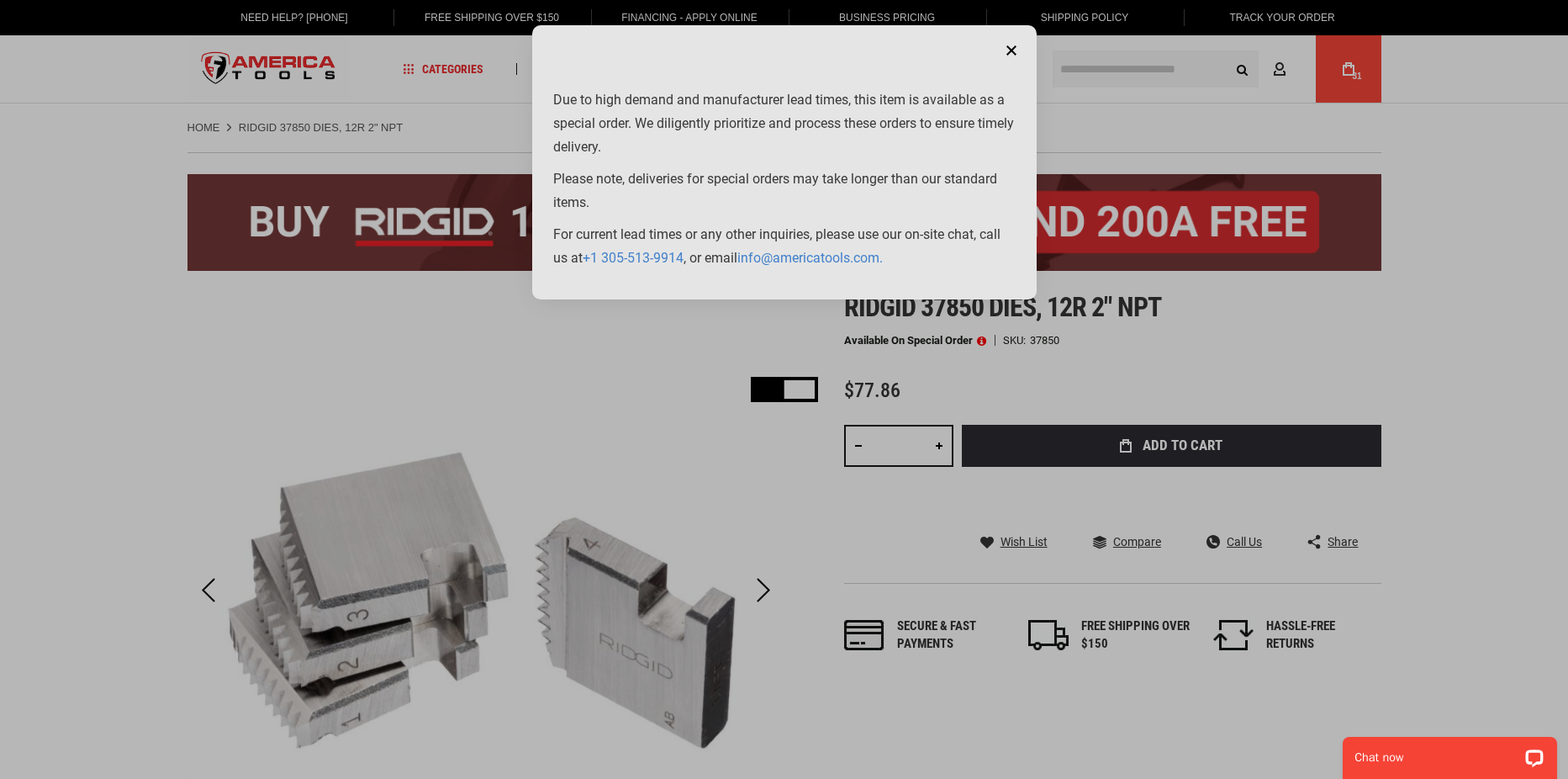 click on "Please wait..." at bounding box center [784, 390] 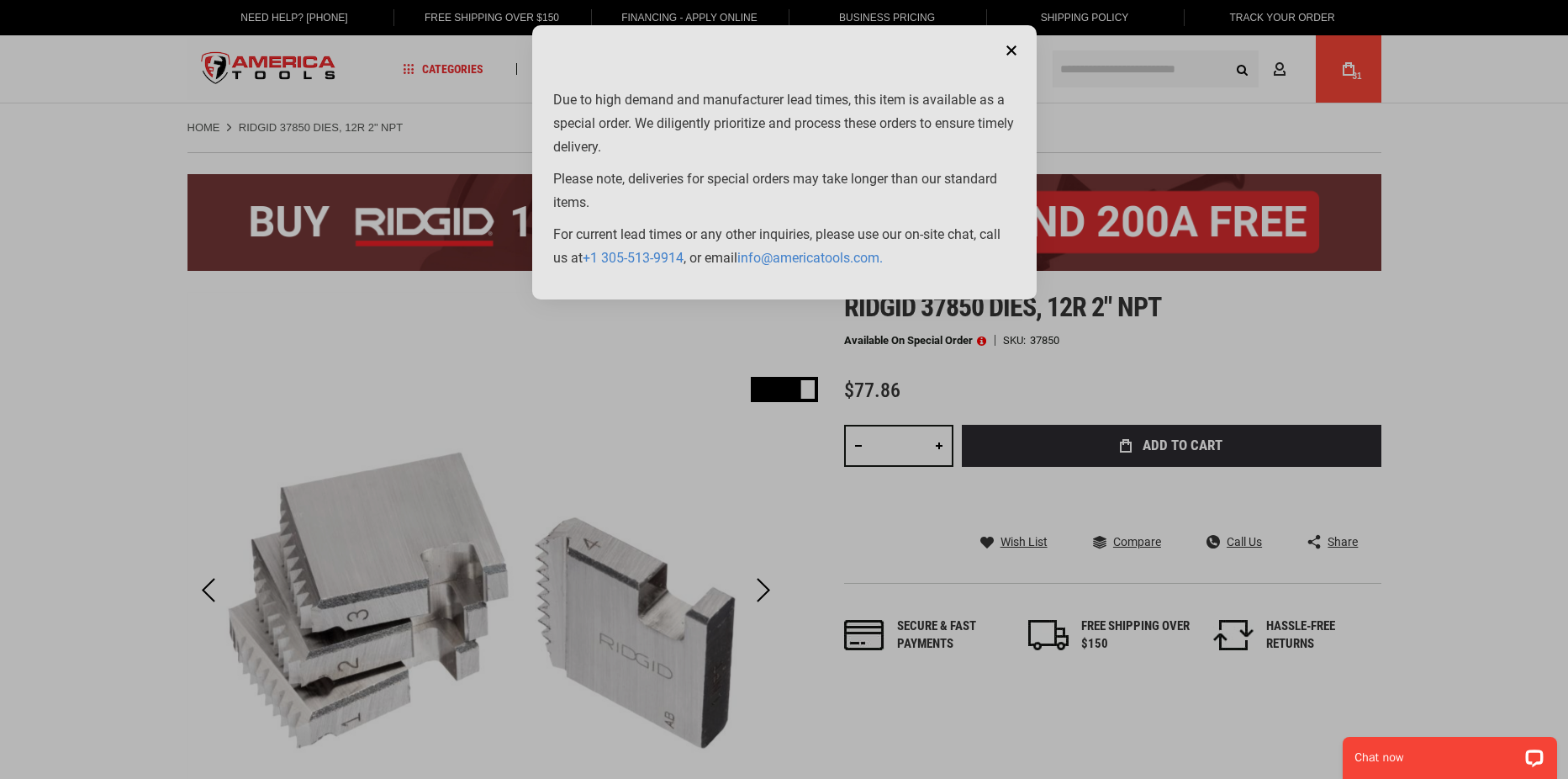 click on "Please wait..." at bounding box center (784, 390) 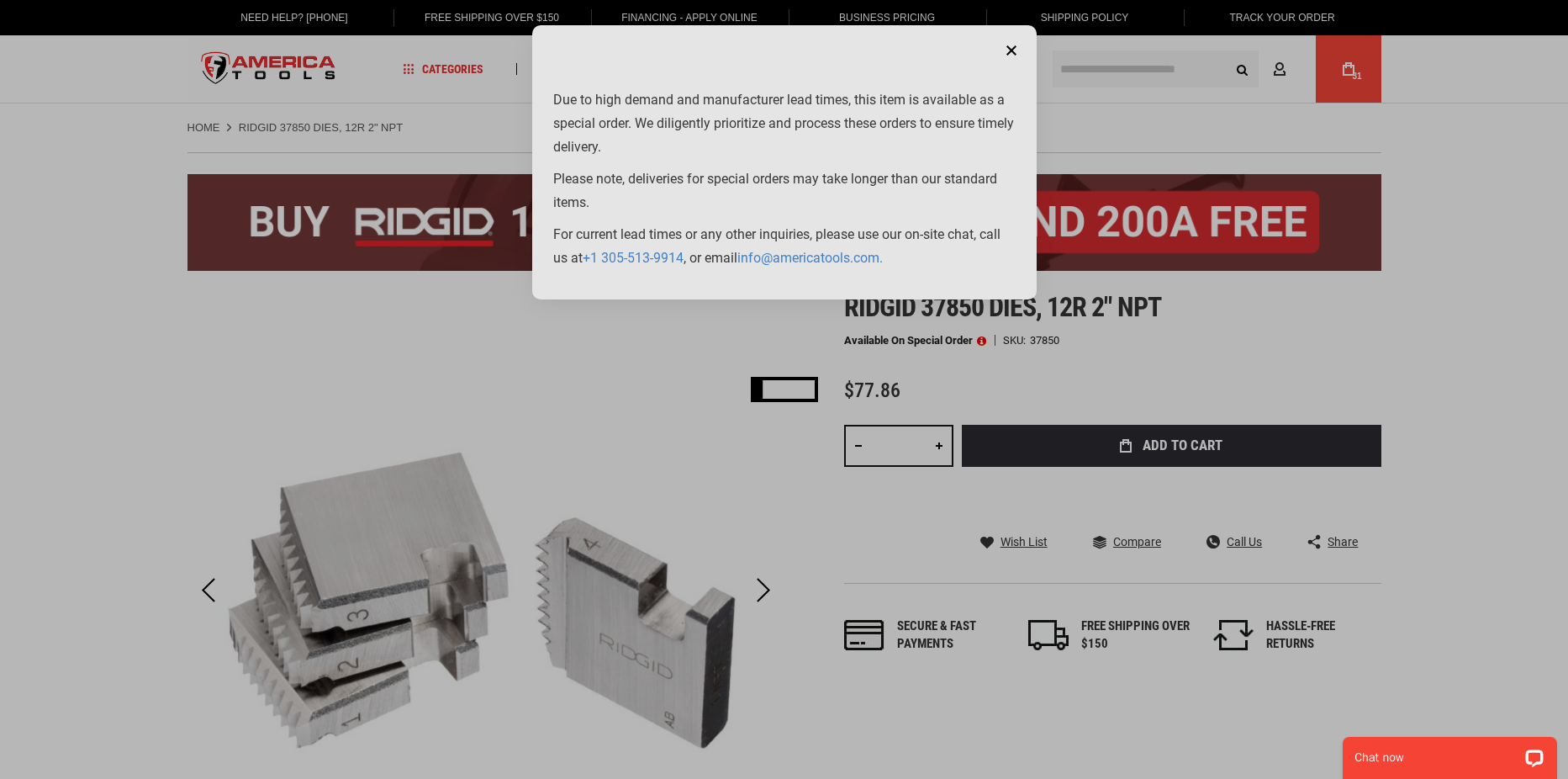 drag, startPoint x: 1007, startPoint y: 37, endPoint x: 897, endPoint y: 31, distance: 110.16351 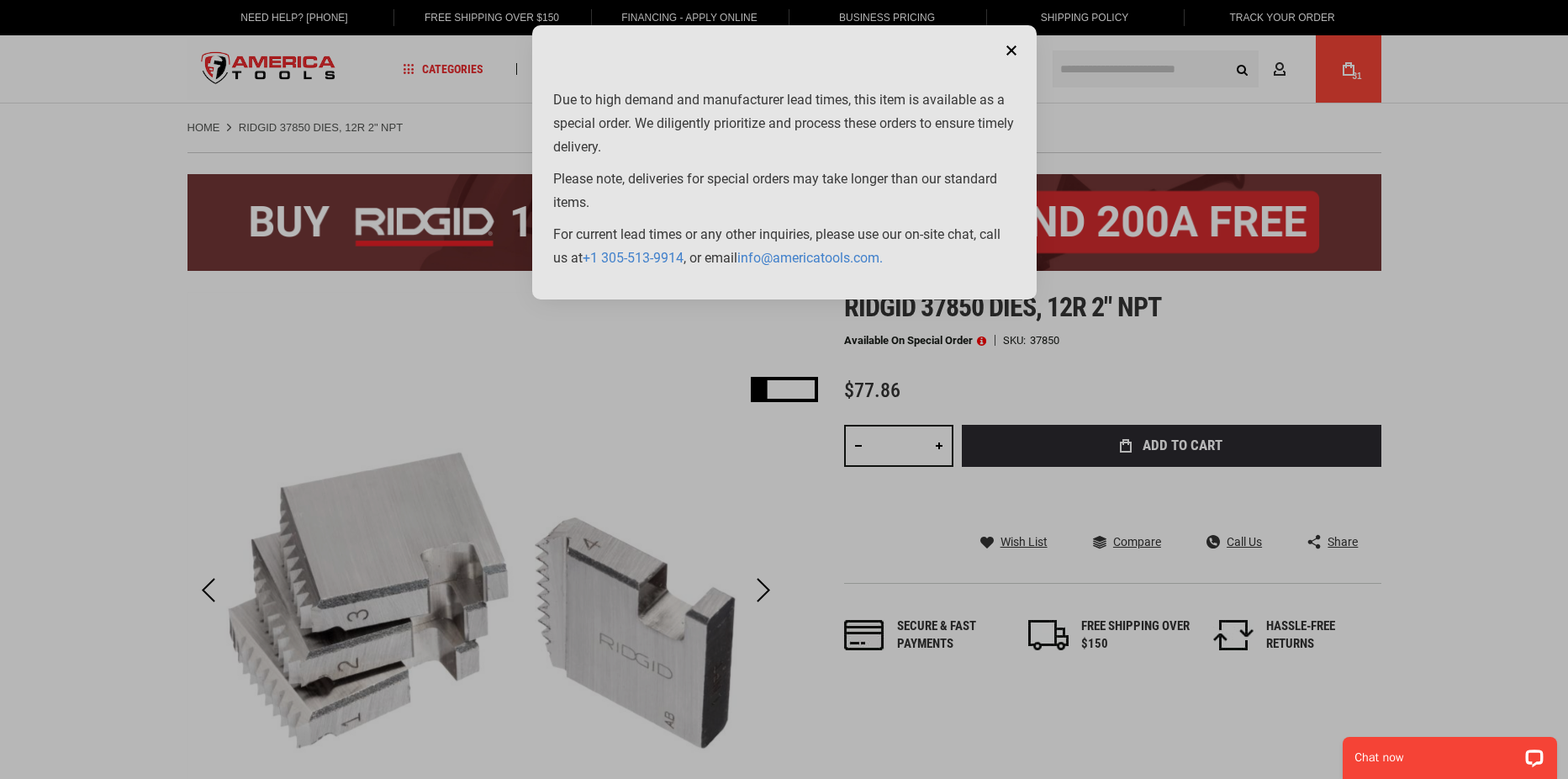 click on "Please wait..." at bounding box center [784, 390] 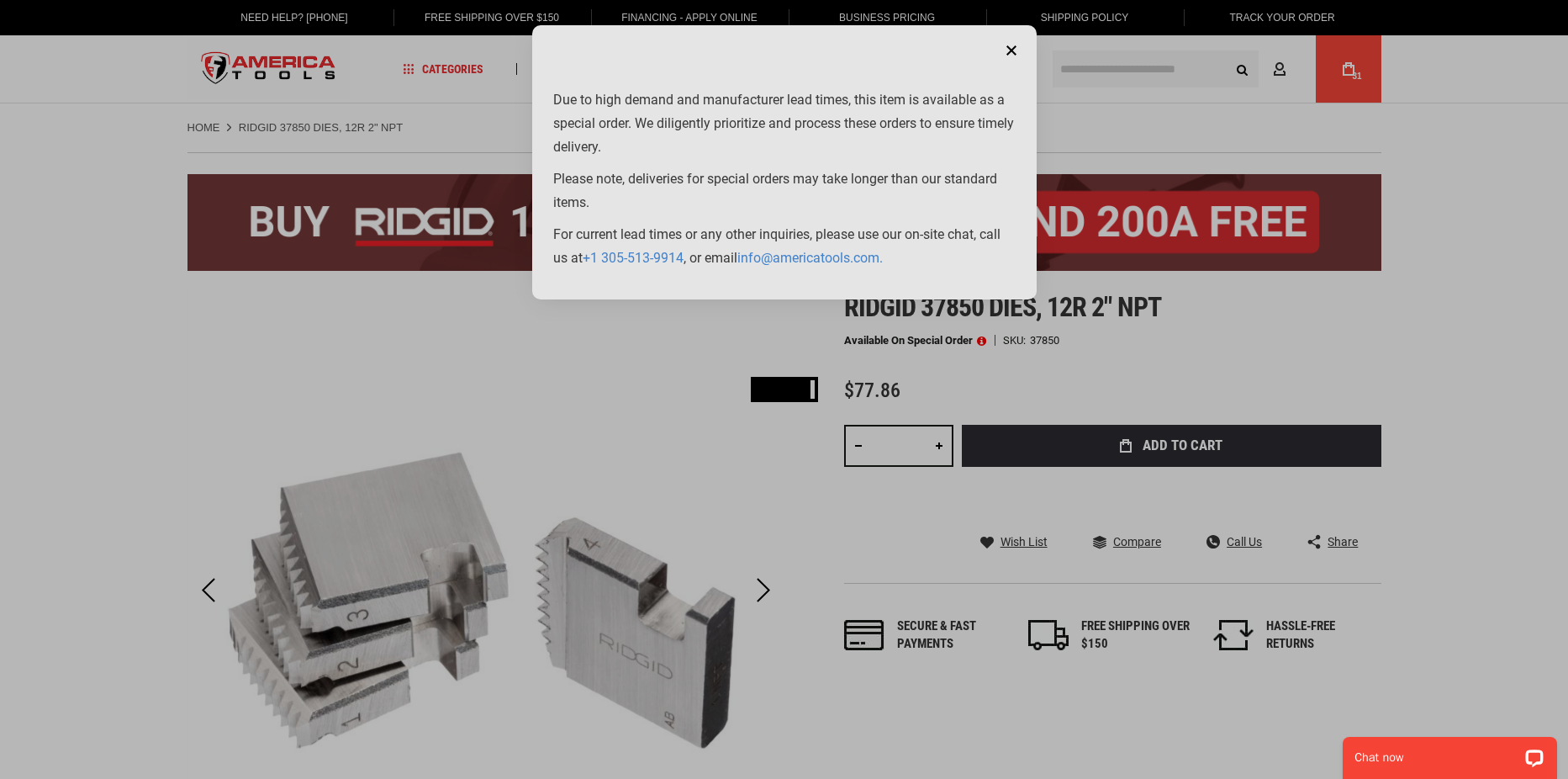 click on "Please wait..." at bounding box center [784, 390] 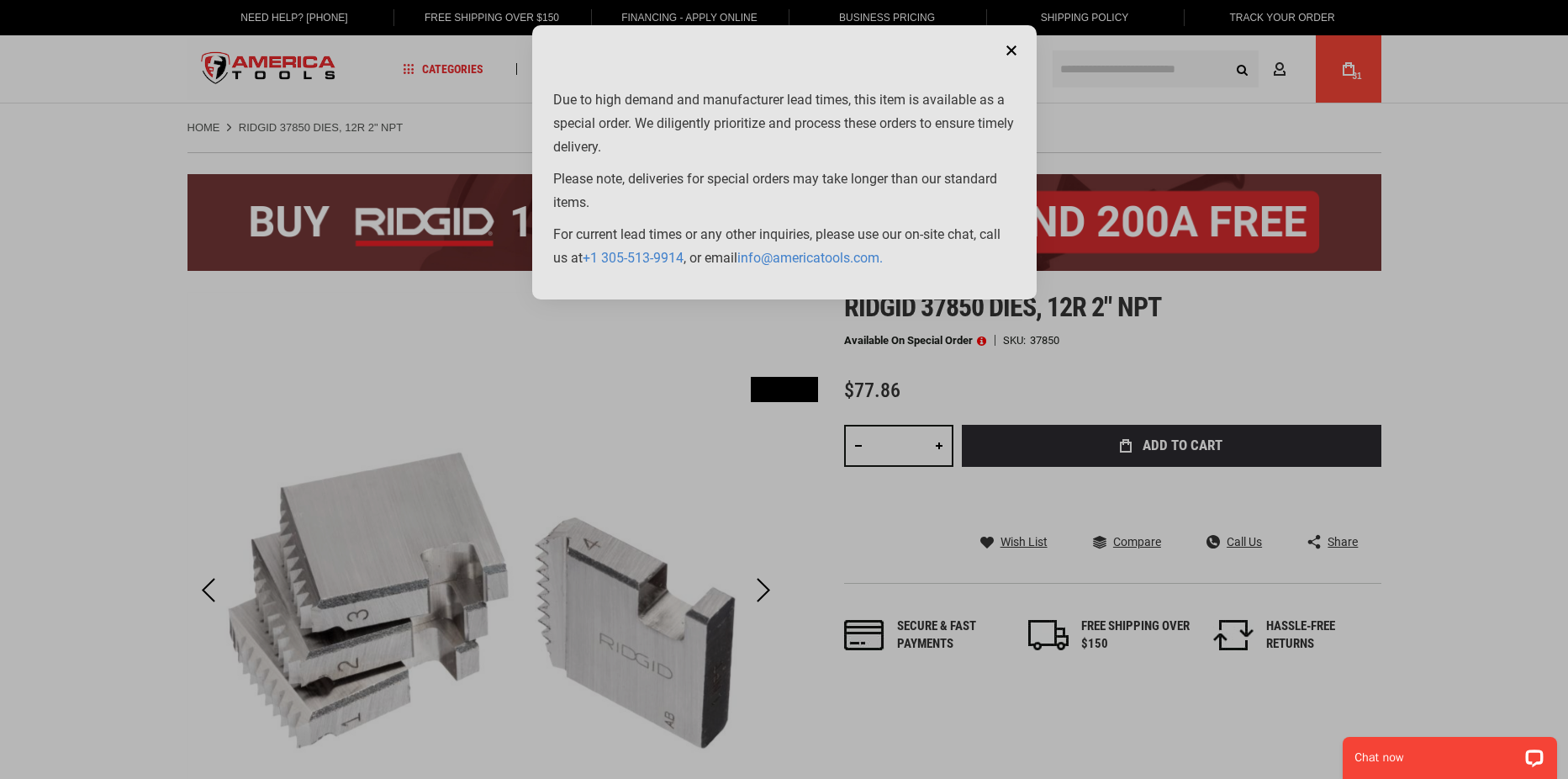 click on "Please wait..." at bounding box center (784, 390) 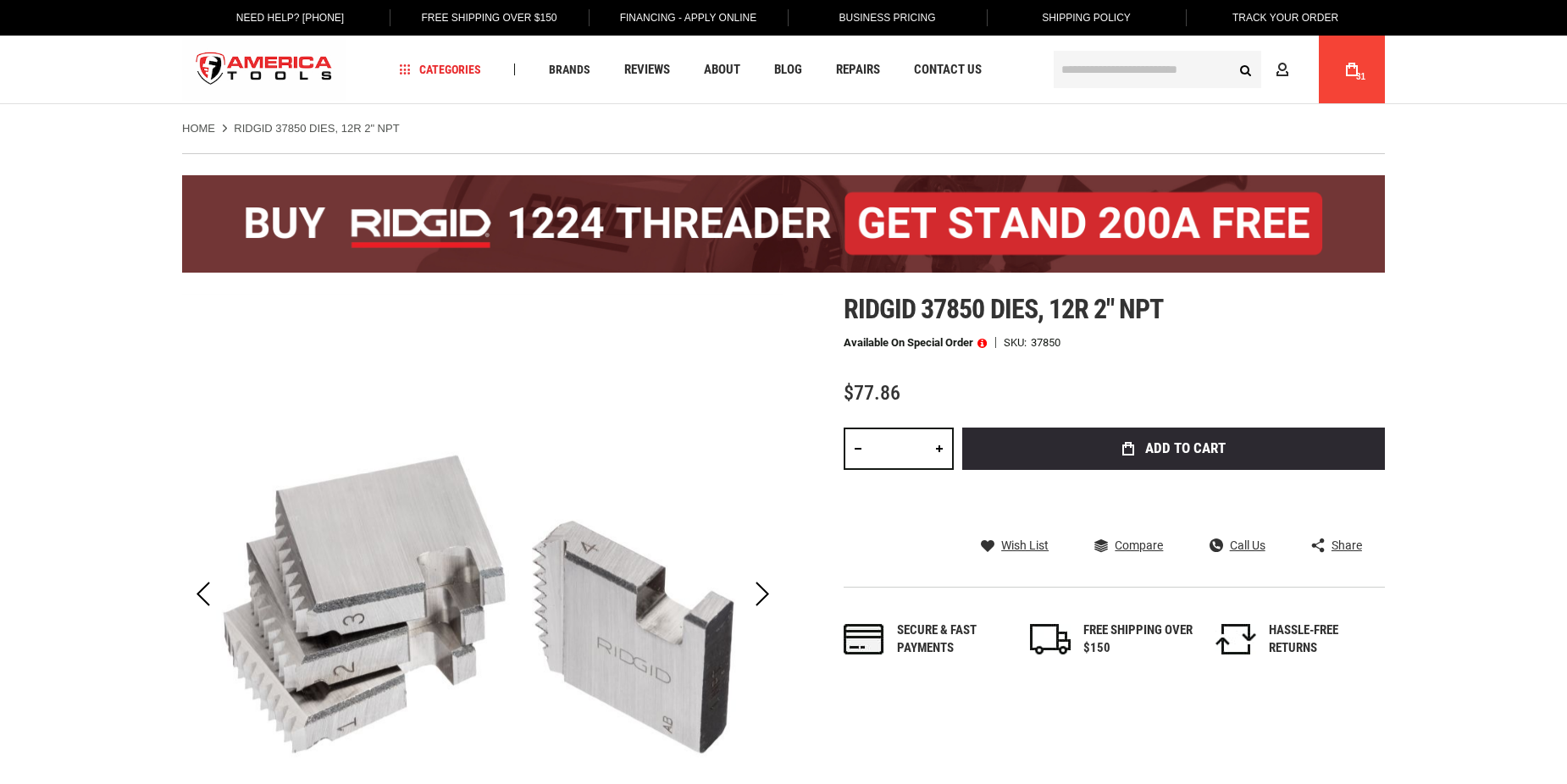 scroll, scrollTop: 0, scrollLeft: 0, axis: both 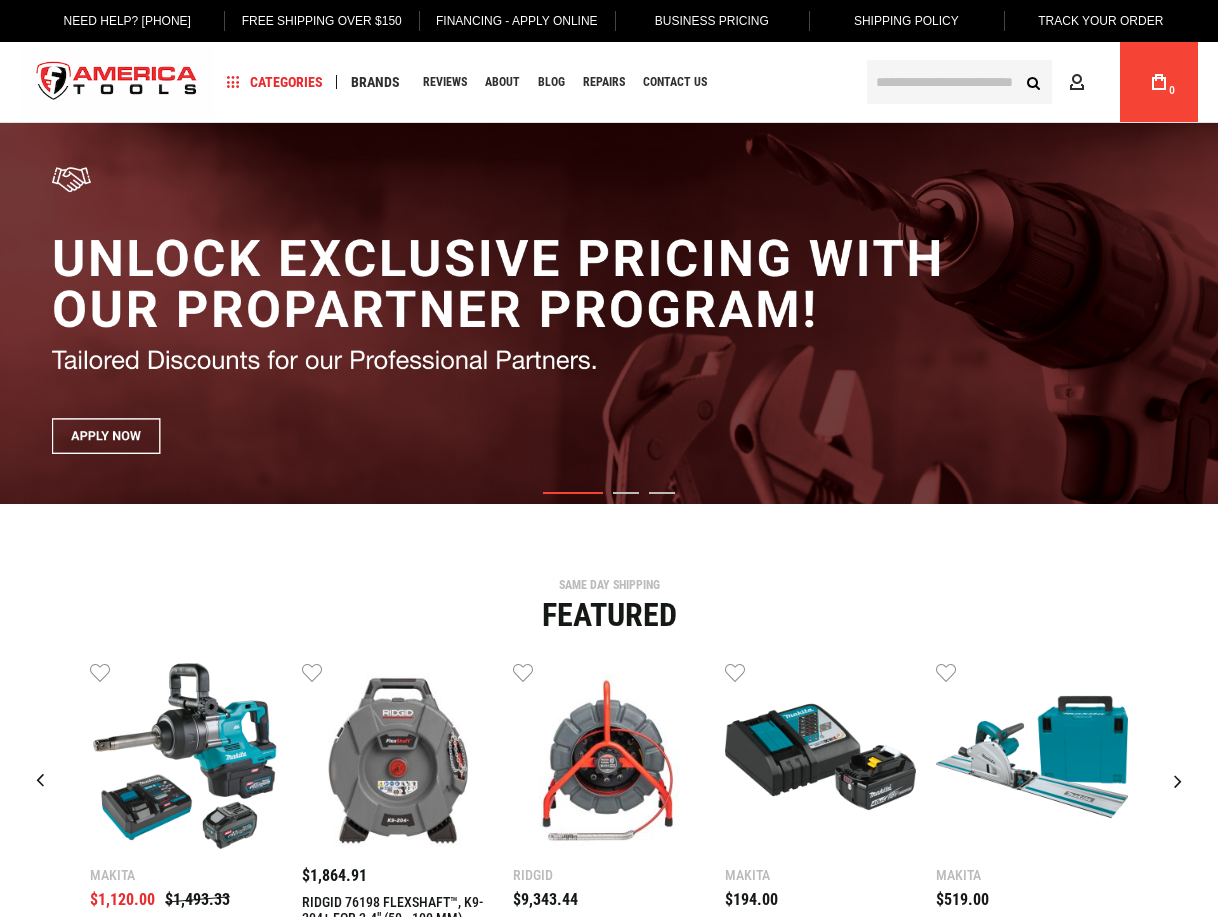 click at bounding box center (959, 82) 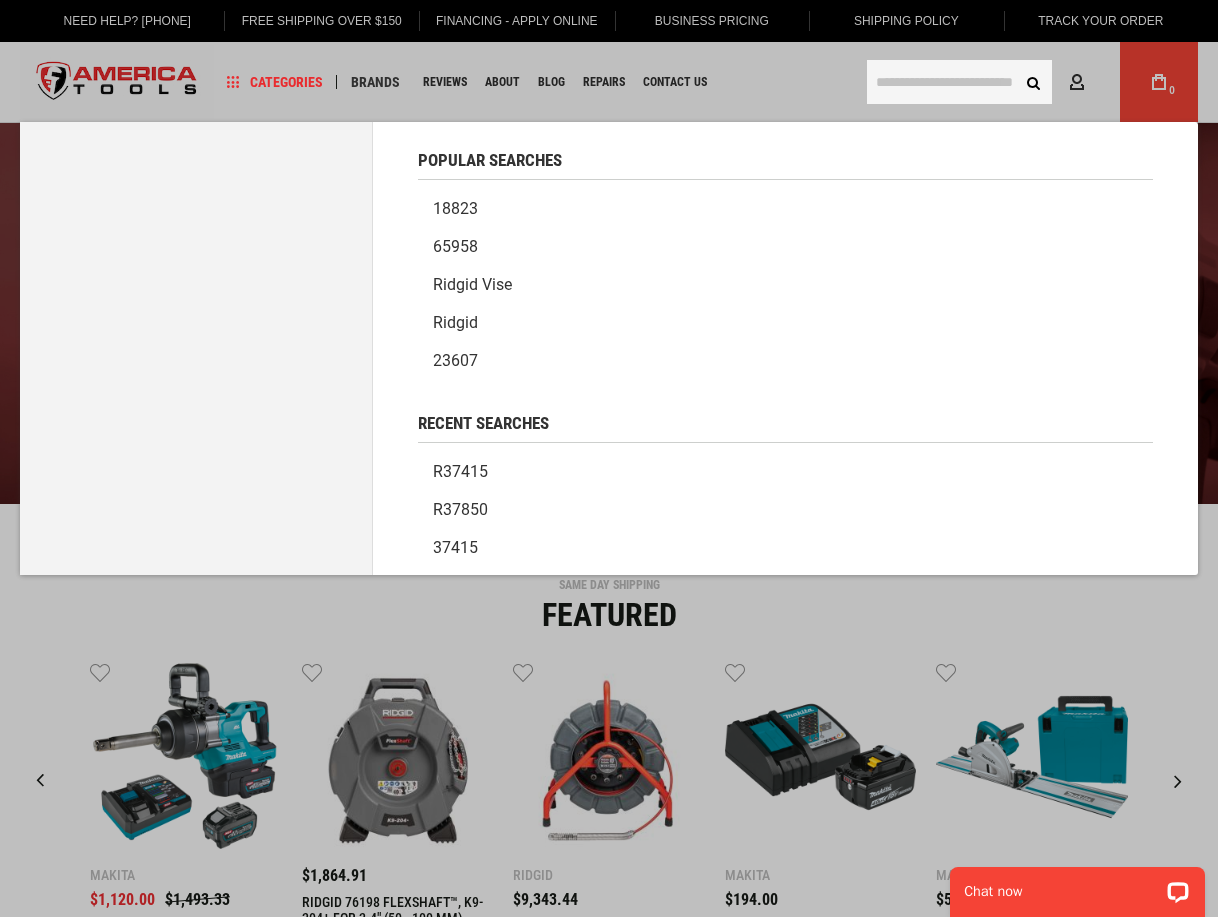 scroll, scrollTop: 0, scrollLeft: 0, axis: both 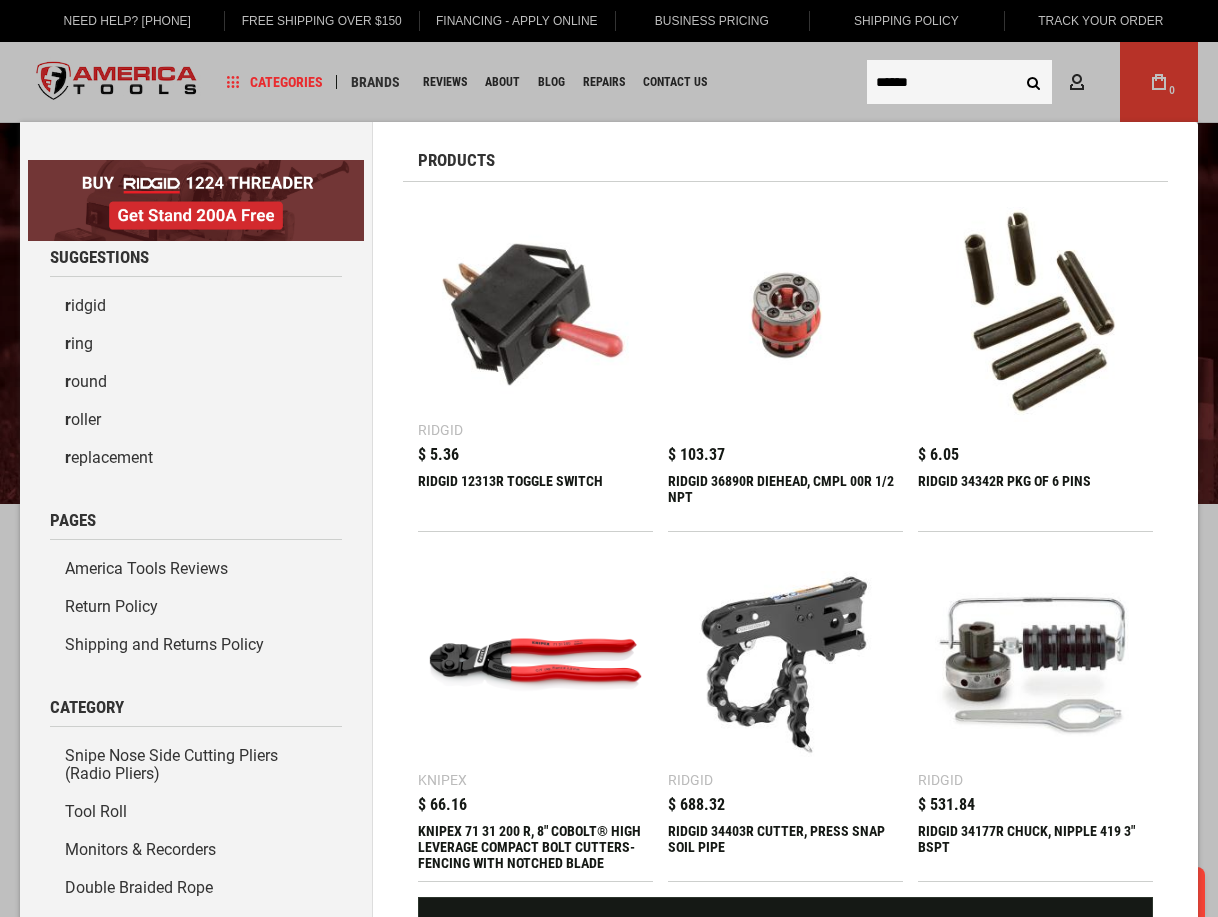 type on "******" 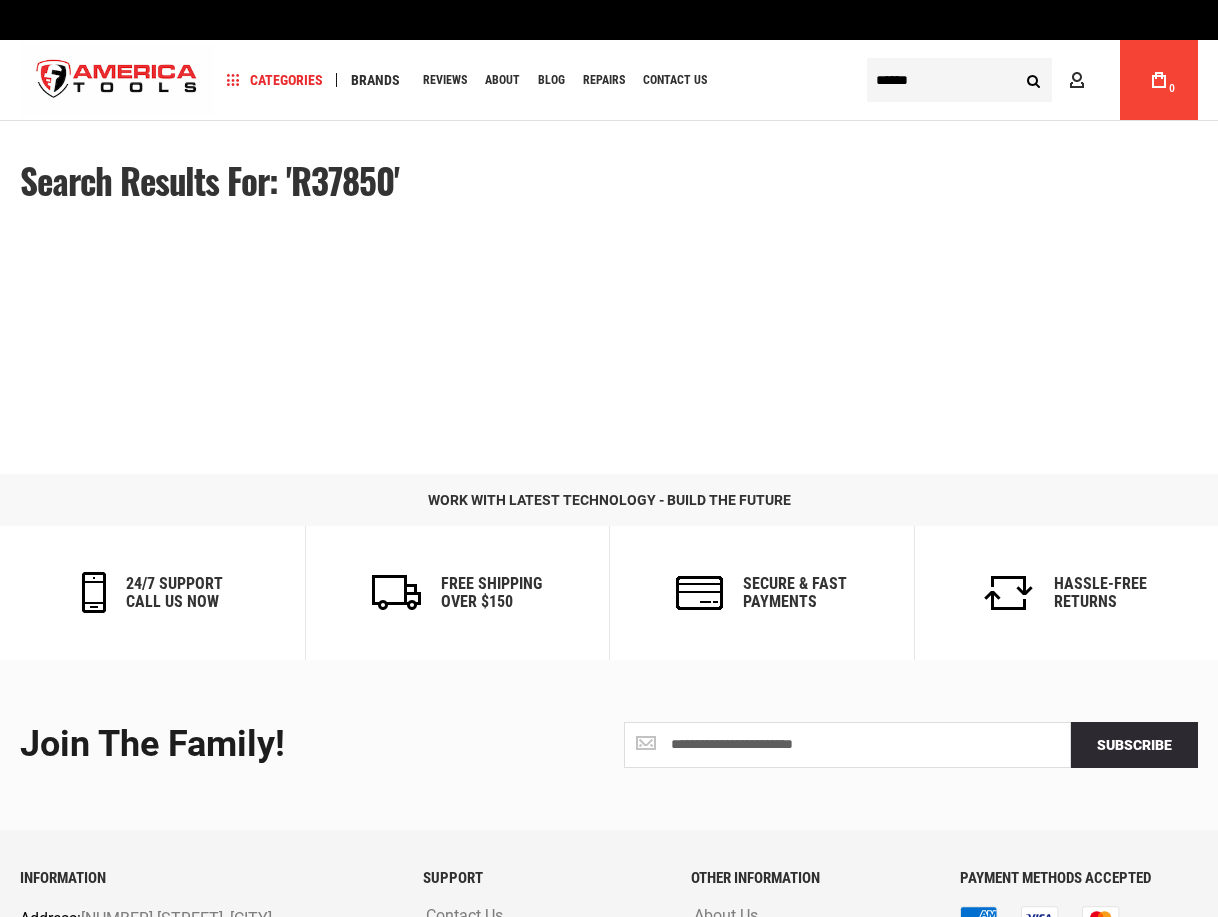 scroll, scrollTop: 0, scrollLeft: 0, axis: both 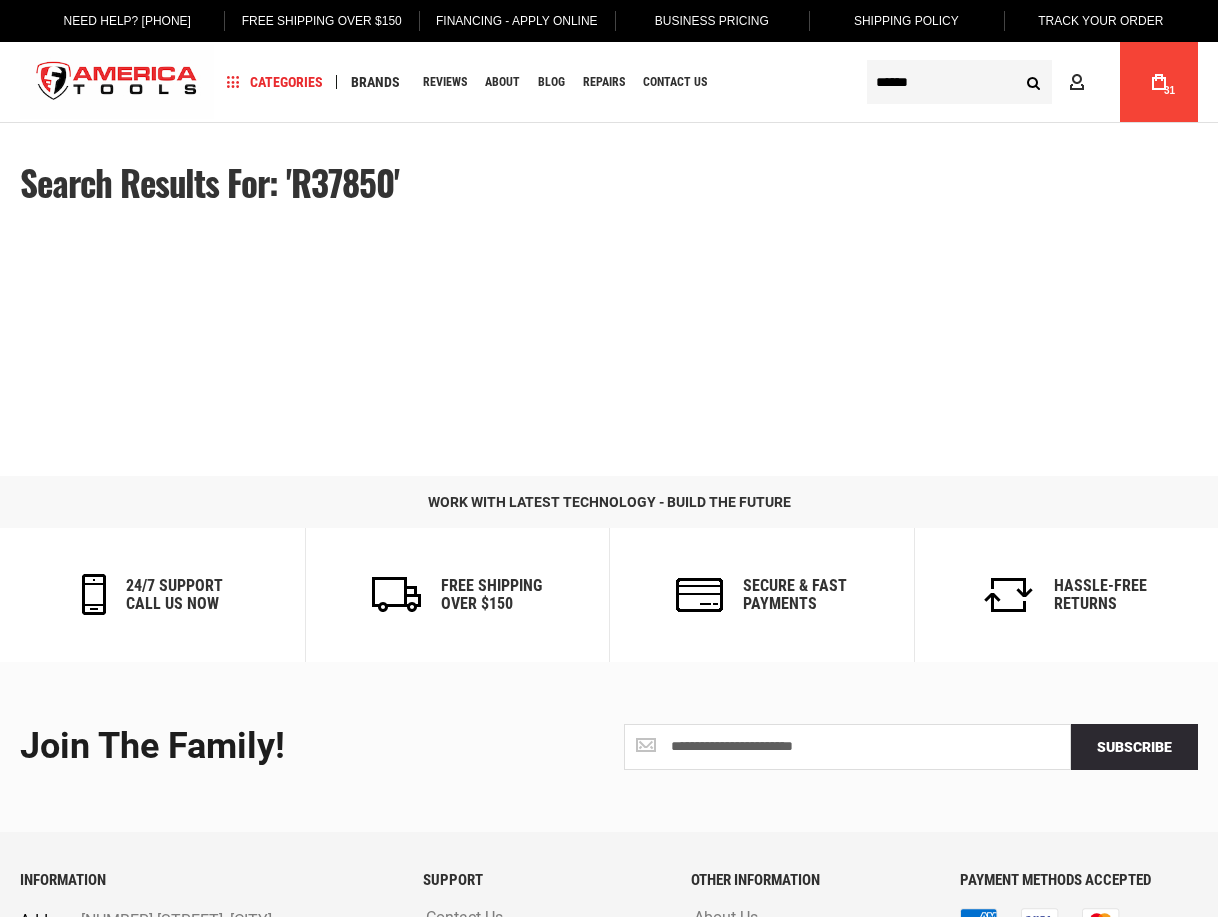 type 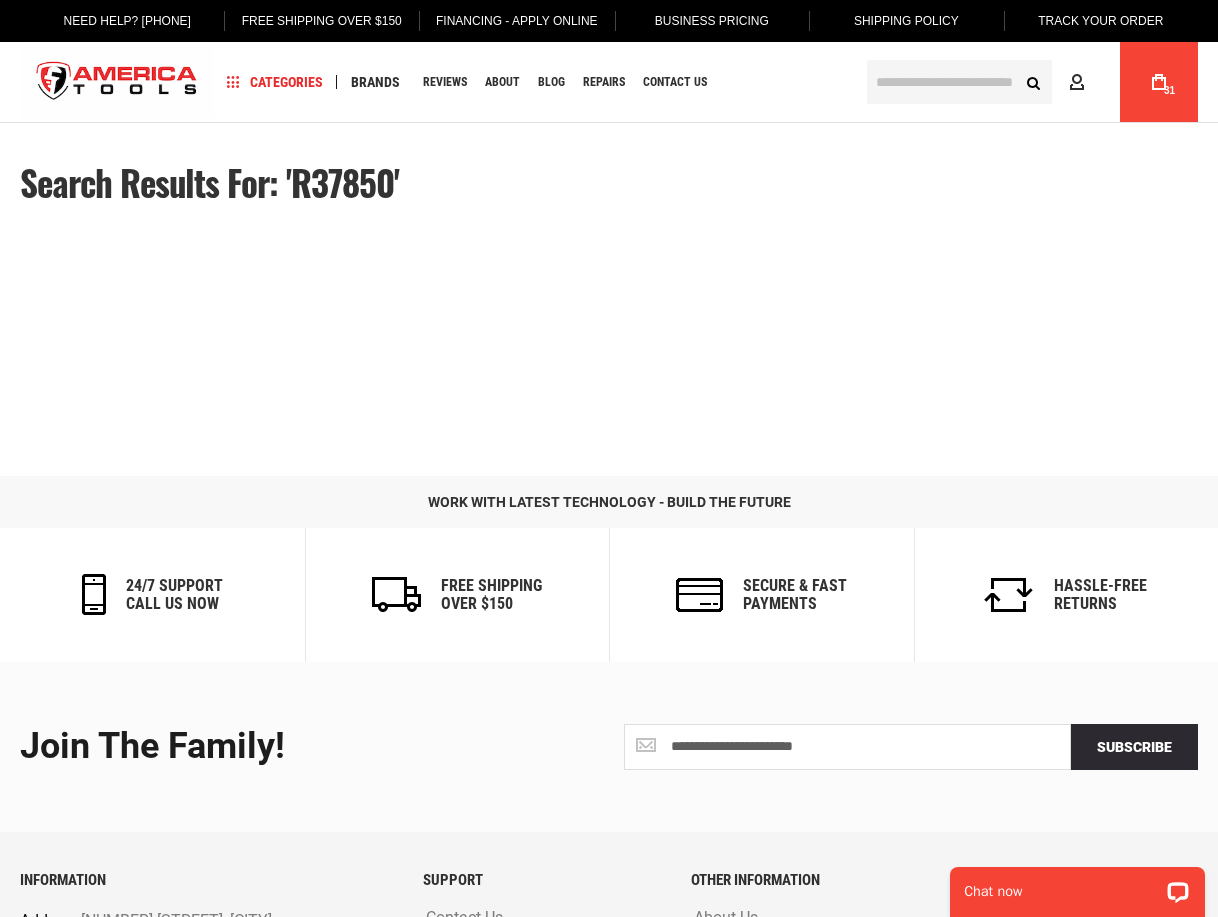 scroll, scrollTop: 0, scrollLeft: 0, axis: both 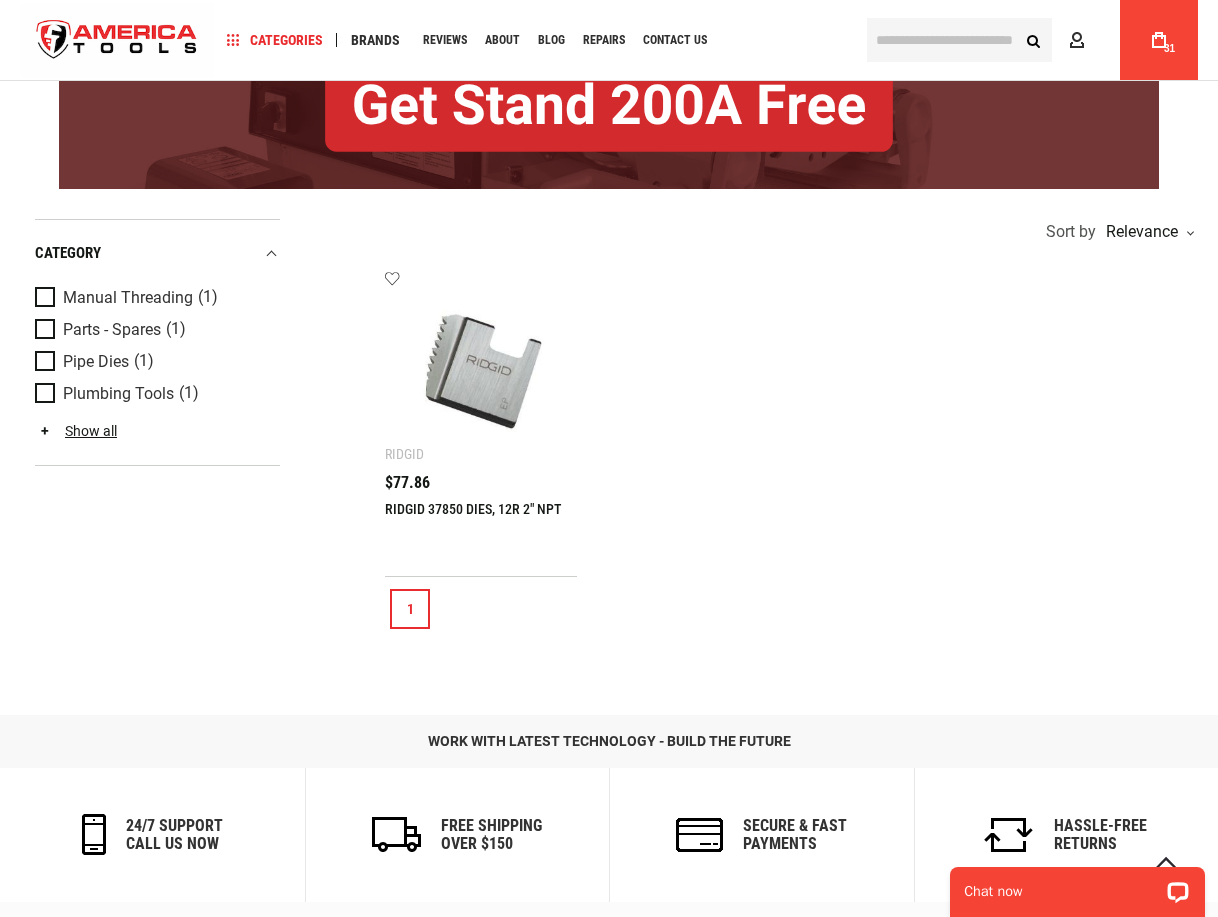 type on "**********" 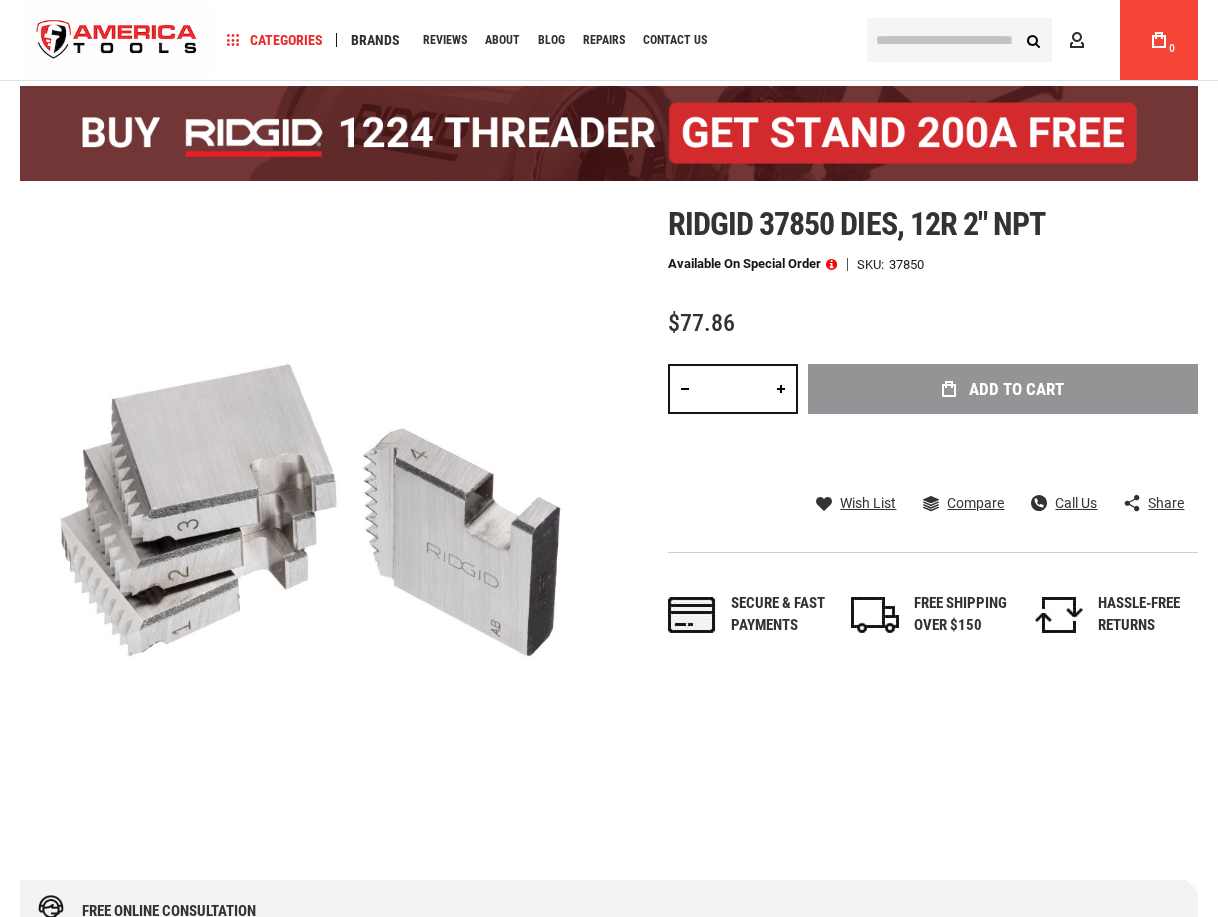 scroll, scrollTop: 100, scrollLeft: 0, axis: vertical 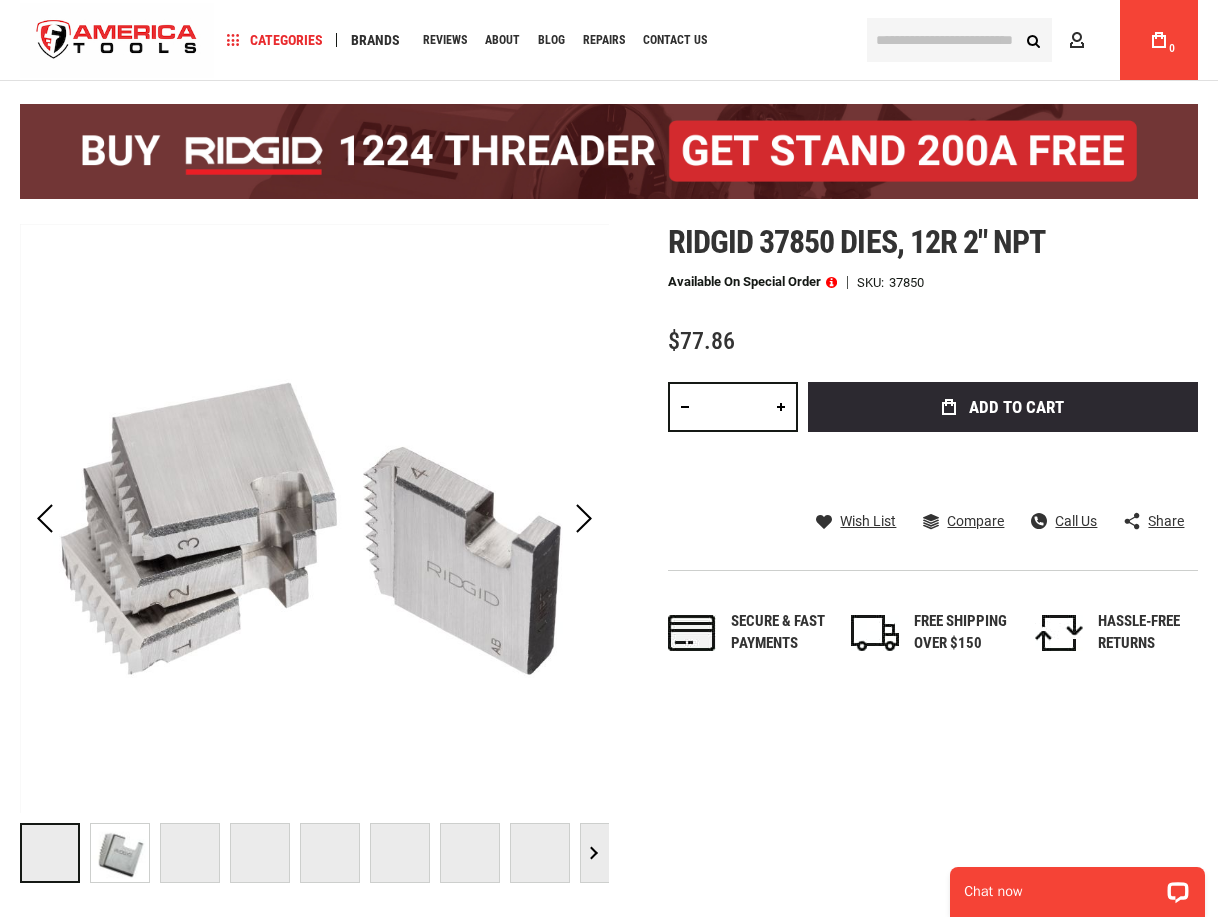 click at bounding box center [831, 282] 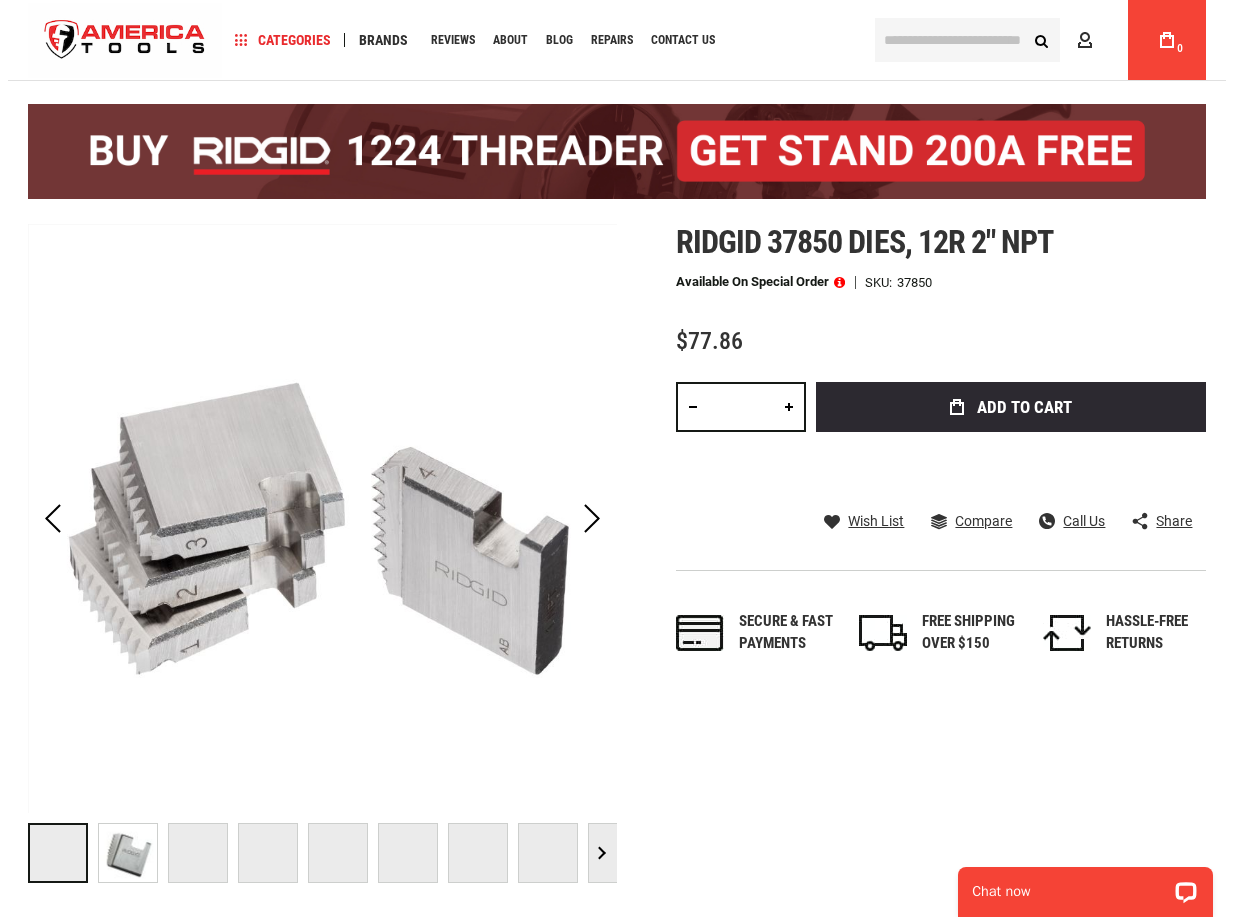 scroll, scrollTop: 0, scrollLeft: 0, axis: both 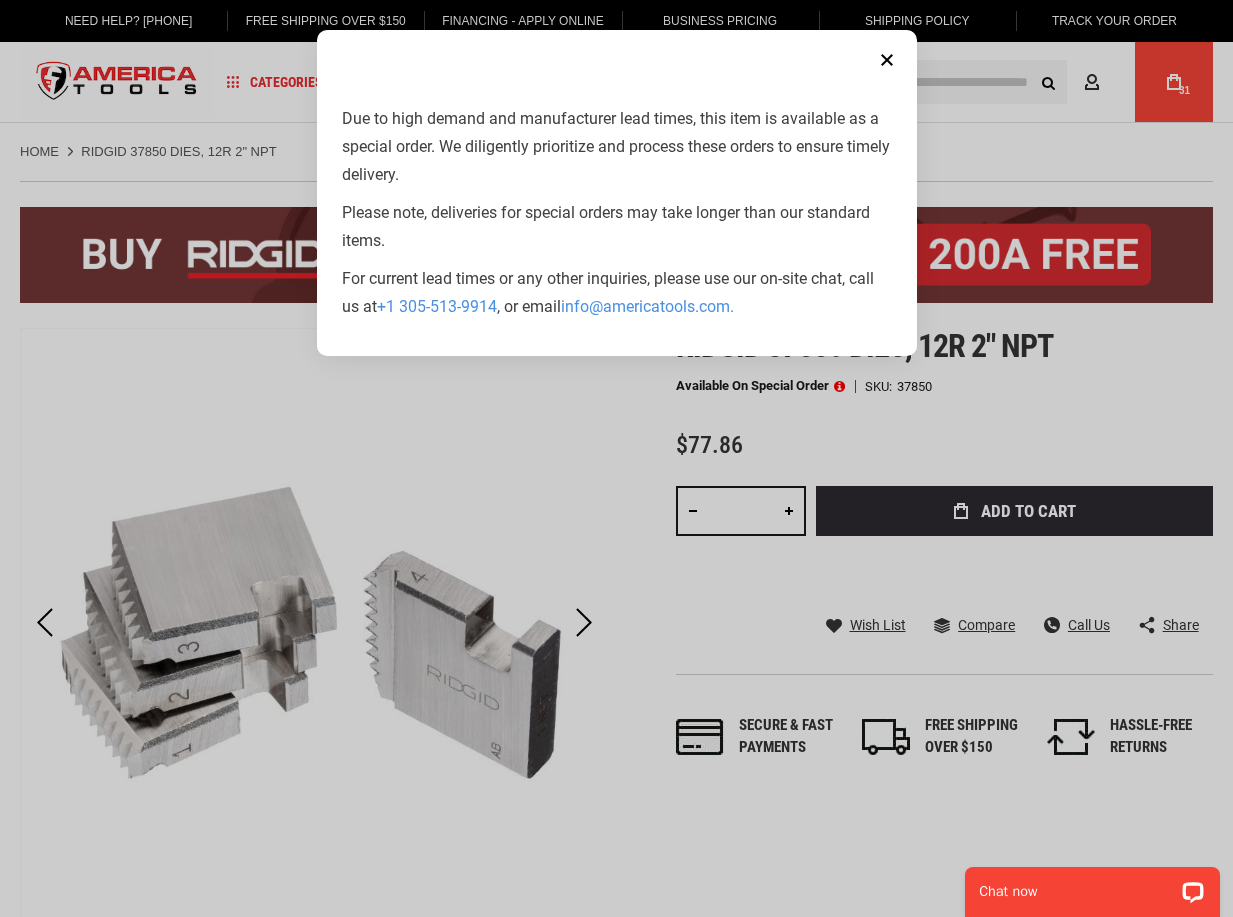 type 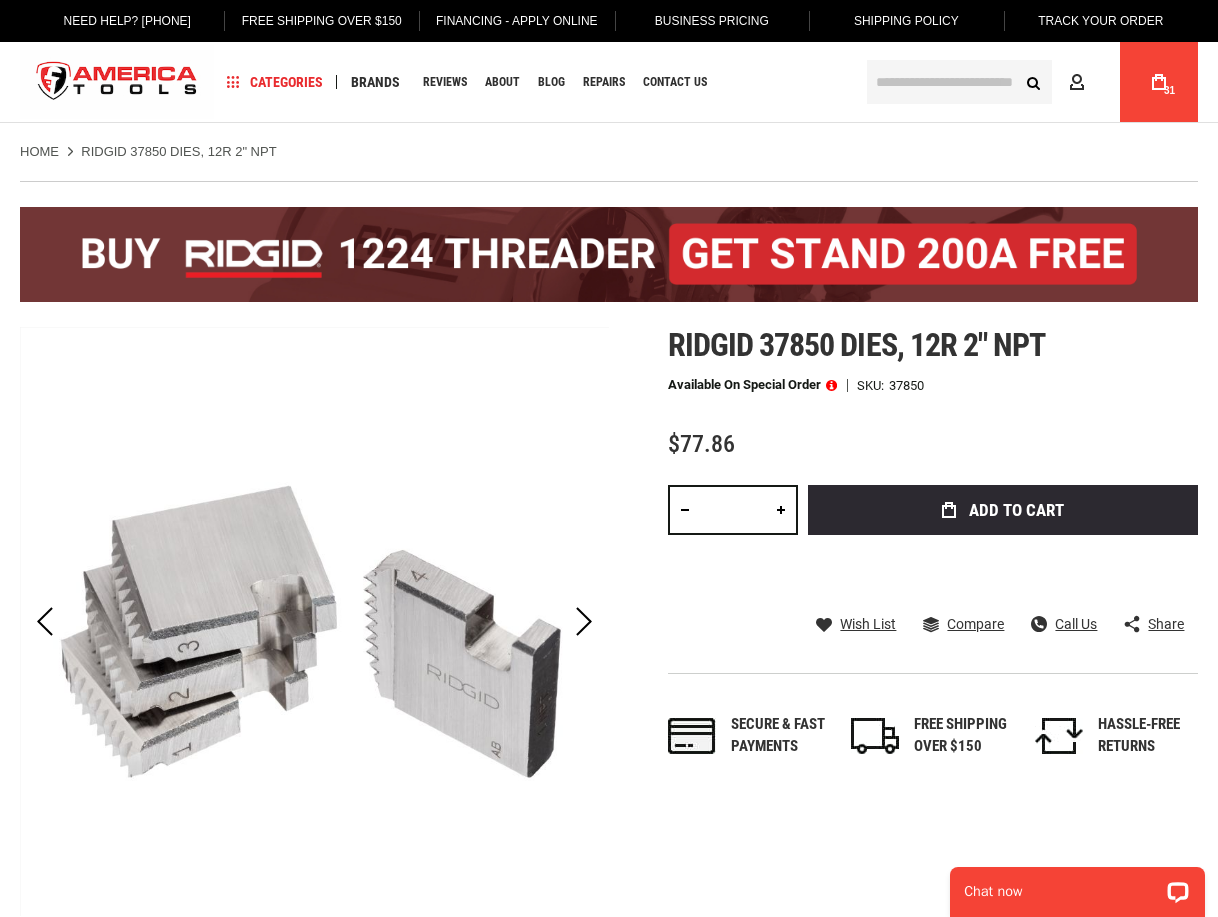 click on "37850" at bounding box center [906, 385] 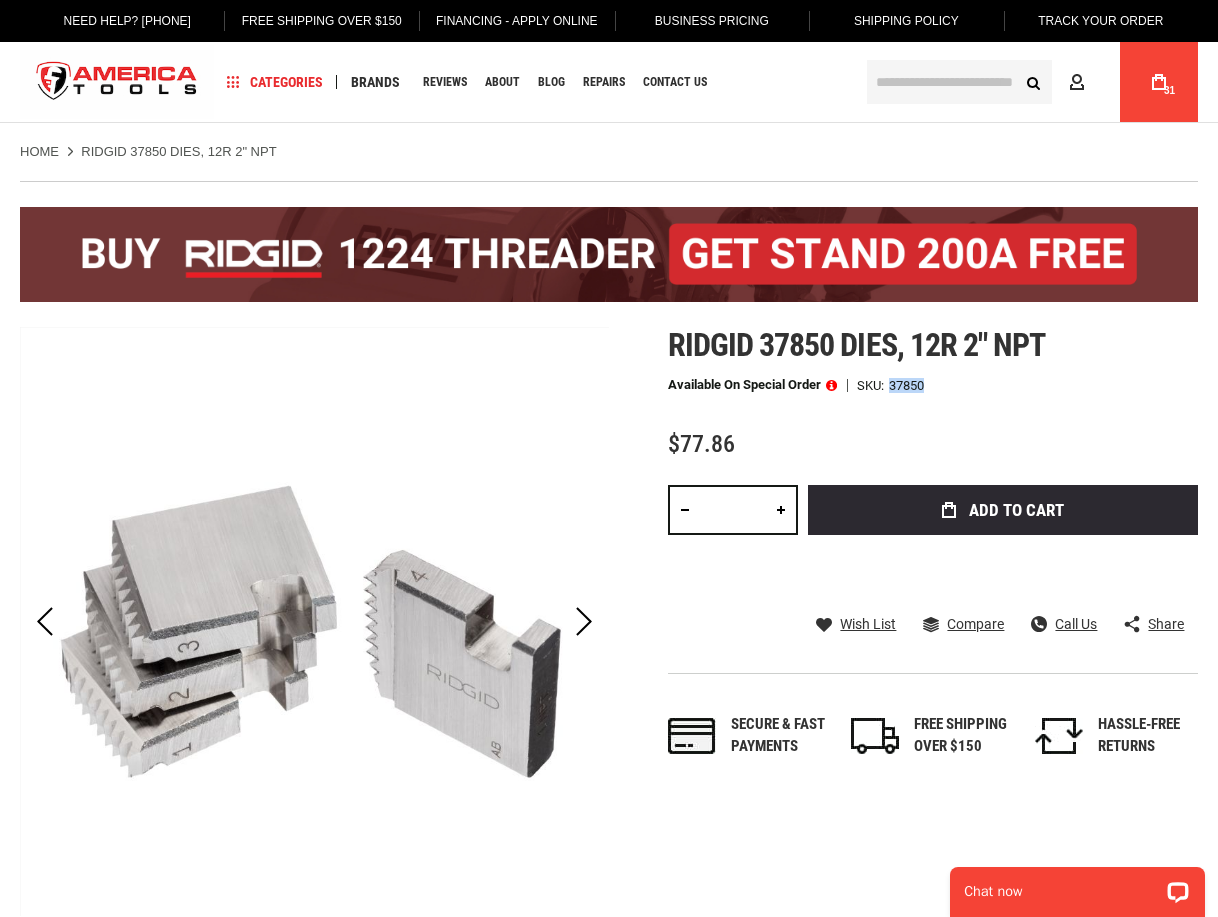 click on "37850" at bounding box center (906, 385) 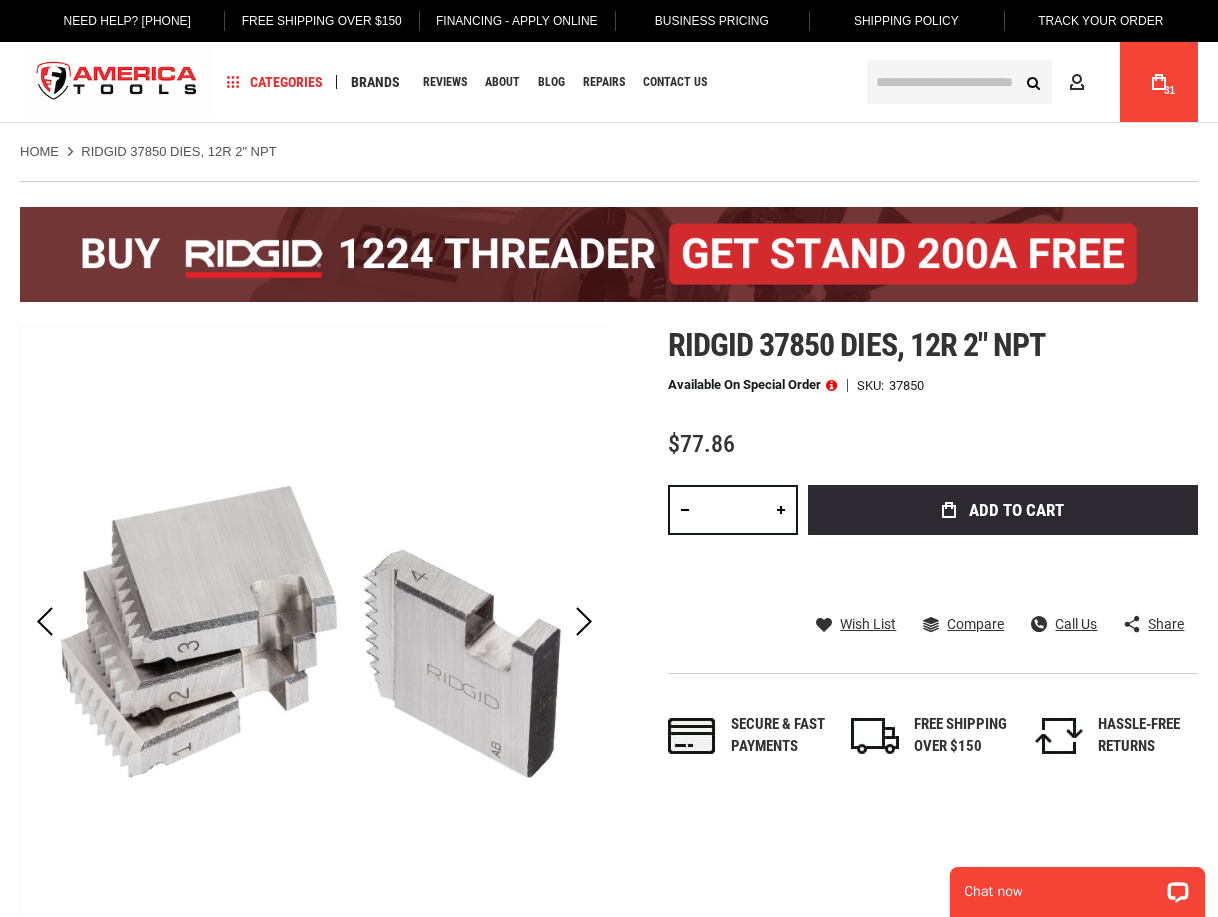 drag, startPoint x: 897, startPoint y: 384, endPoint x: 881, endPoint y: 406, distance: 27.202942 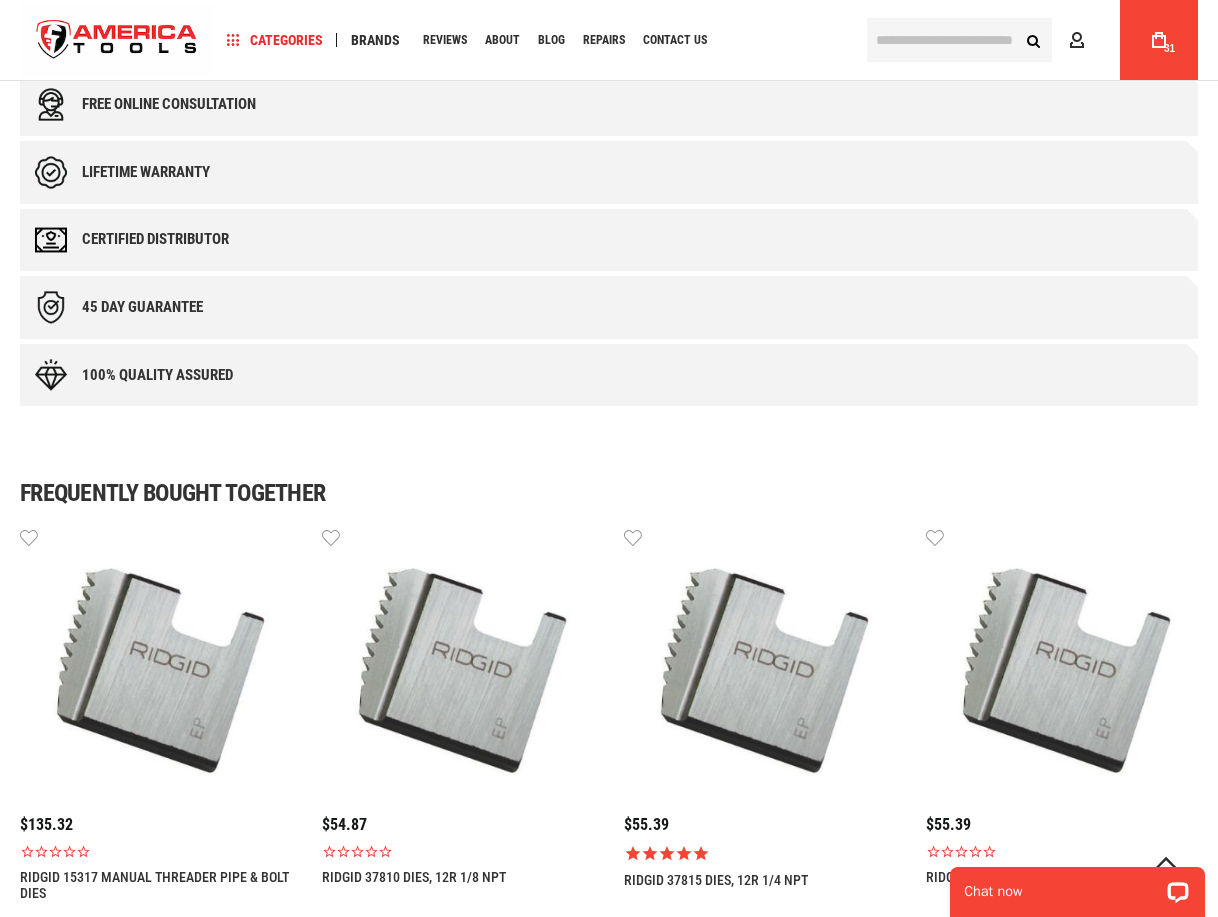 click on "100% quality assured" at bounding box center (609, 375) 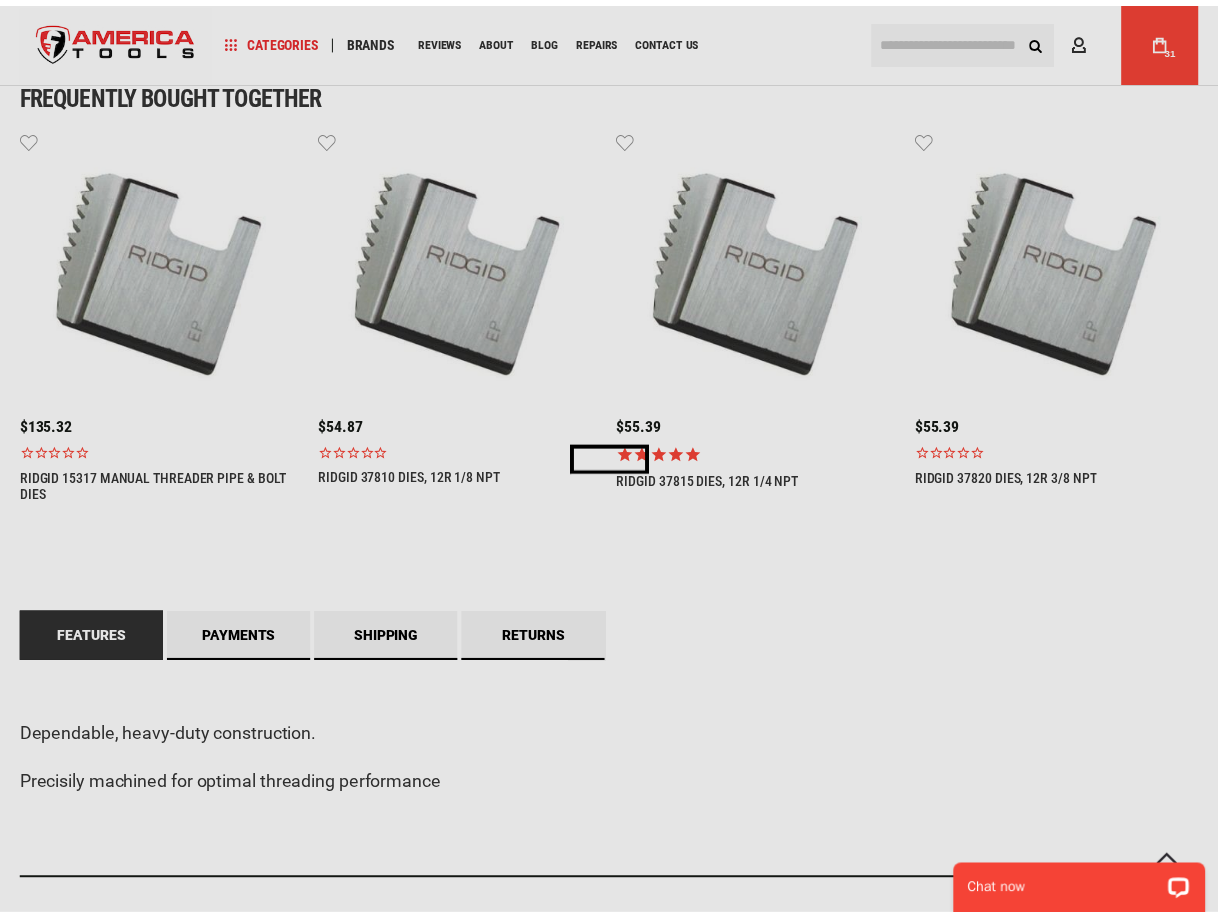 scroll, scrollTop: 1400, scrollLeft: 0, axis: vertical 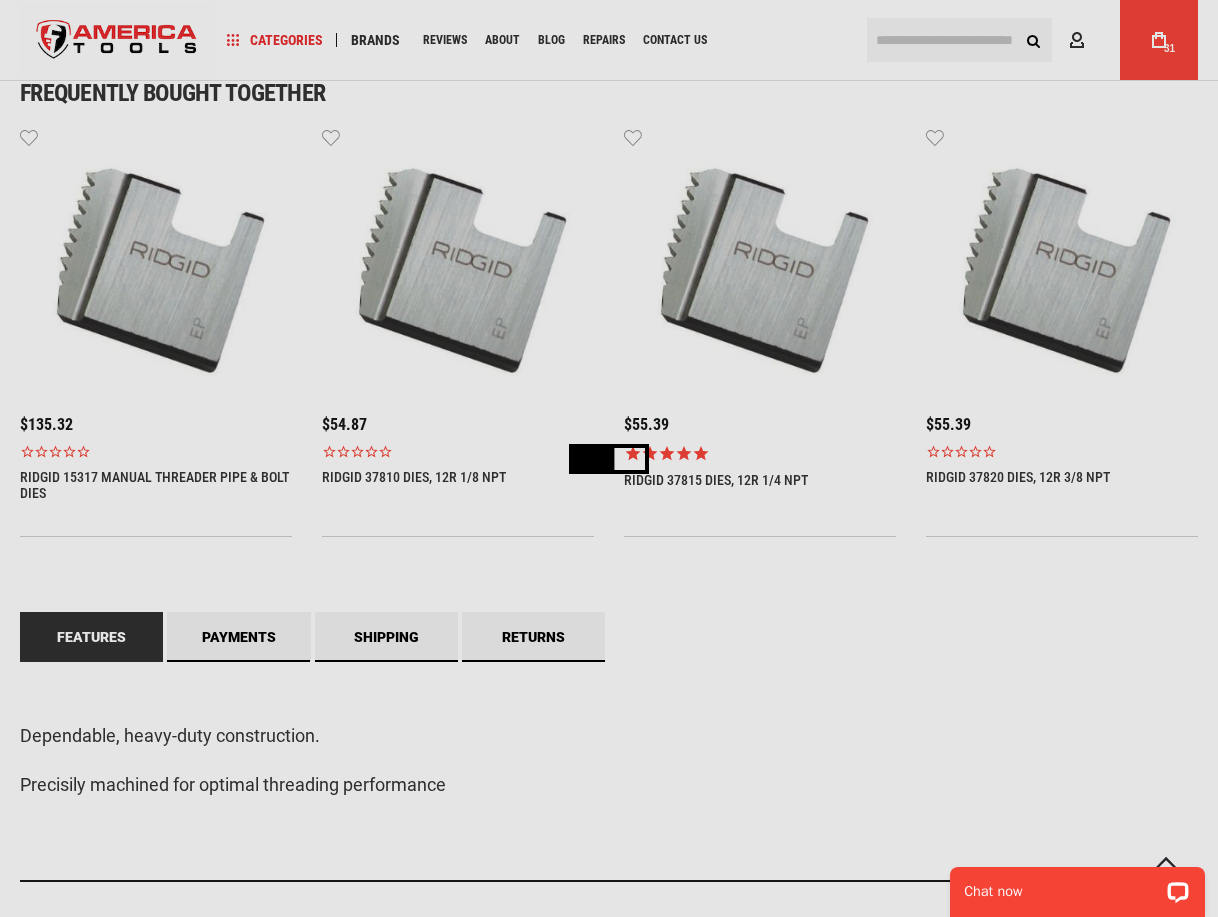 click on "Please wait..." at bounding box center [609, 458] 